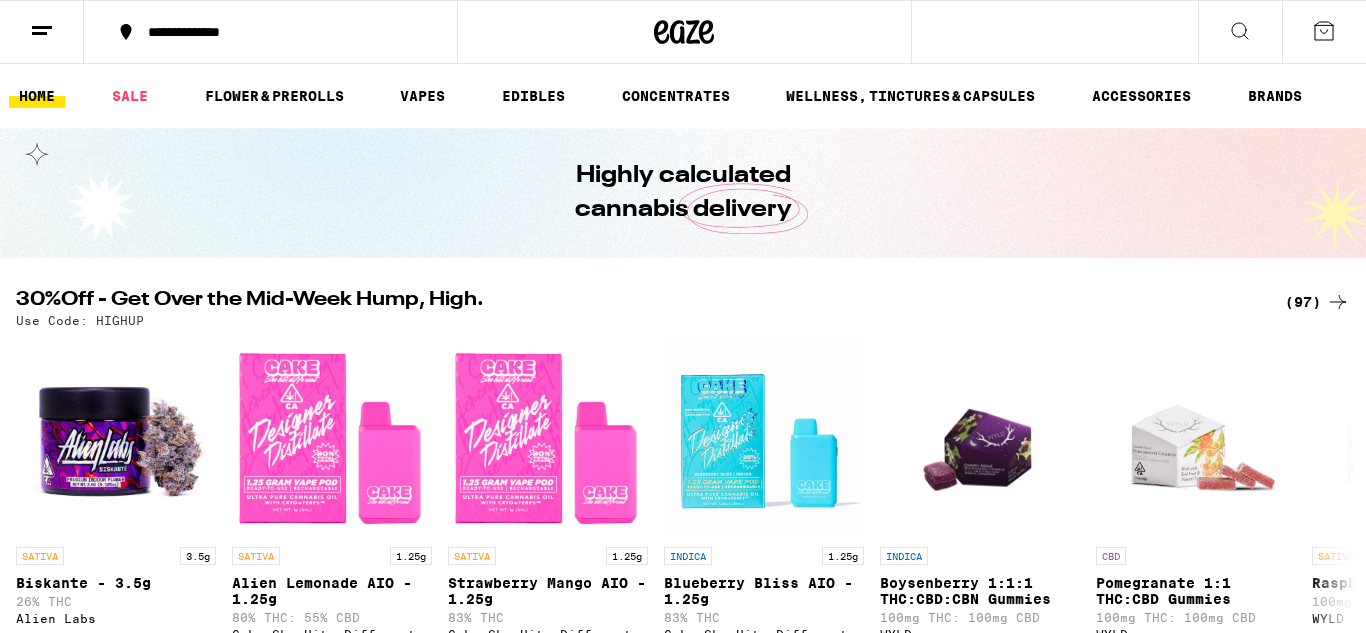 scroll, scrollTop: 0, scrollLeft: 0, axis: both 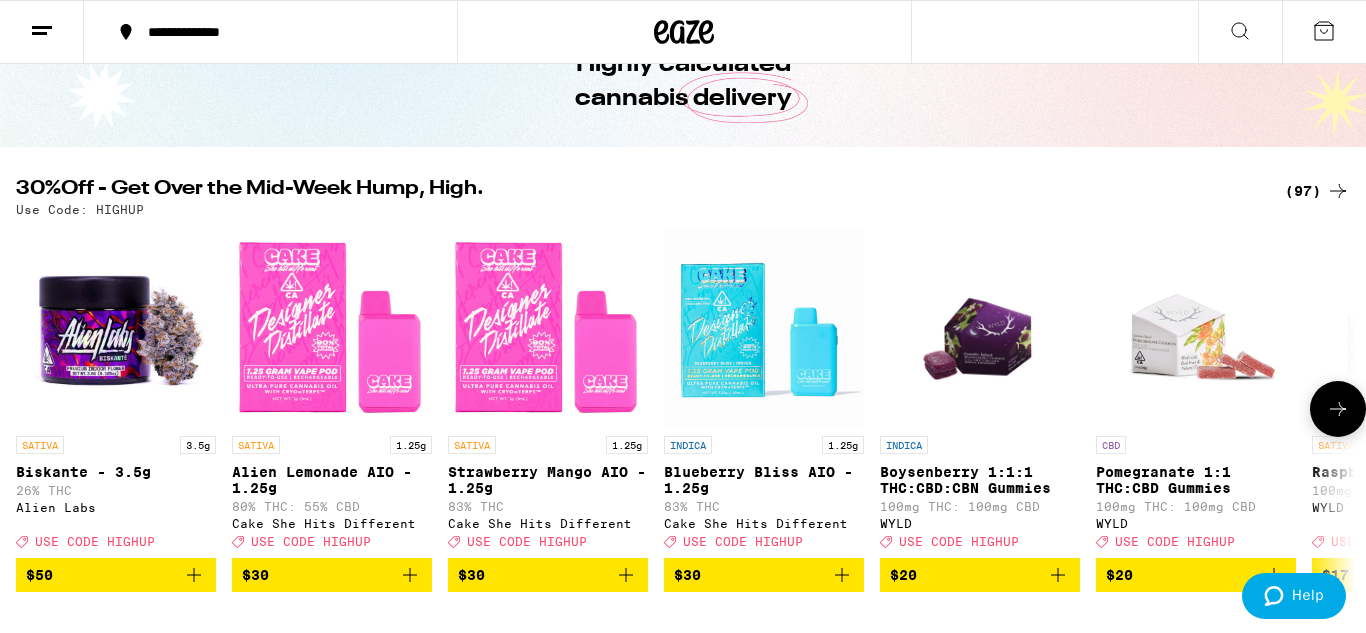click 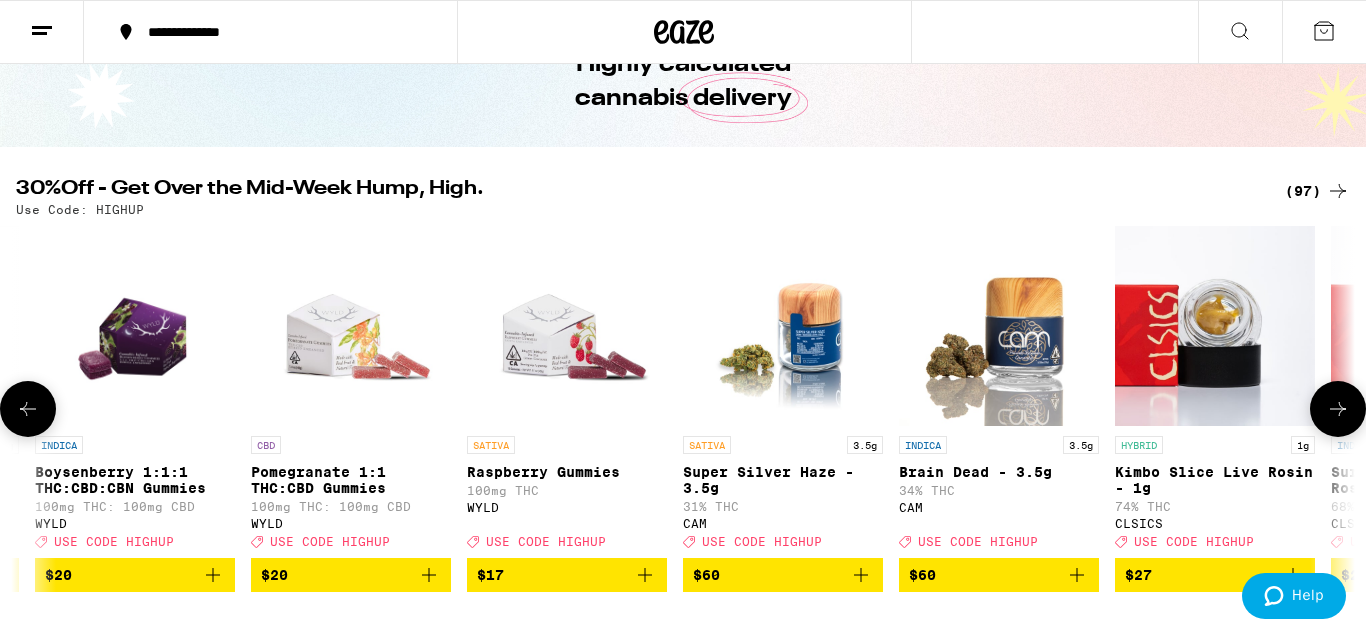scroll, scrollTop: 0, scrollLeft: 1116, axis: horizontal 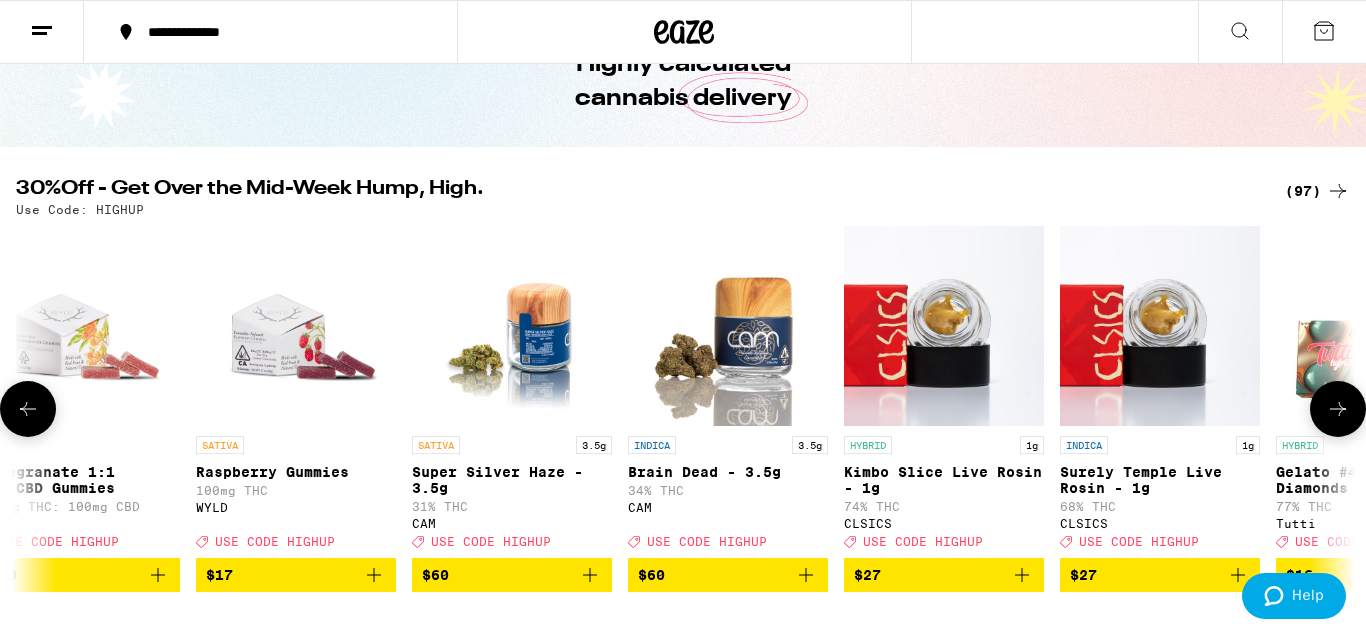 click 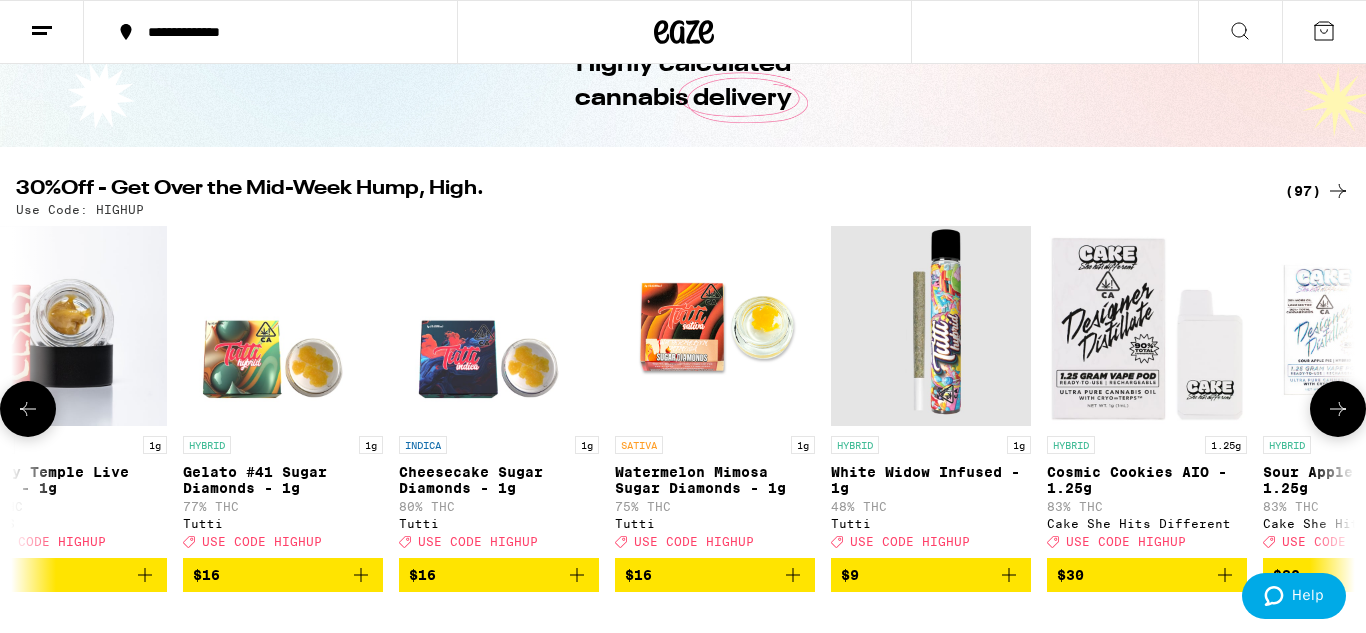 scroll, scrollTop: 0, scrollLeft: 2232, axis: horizontal 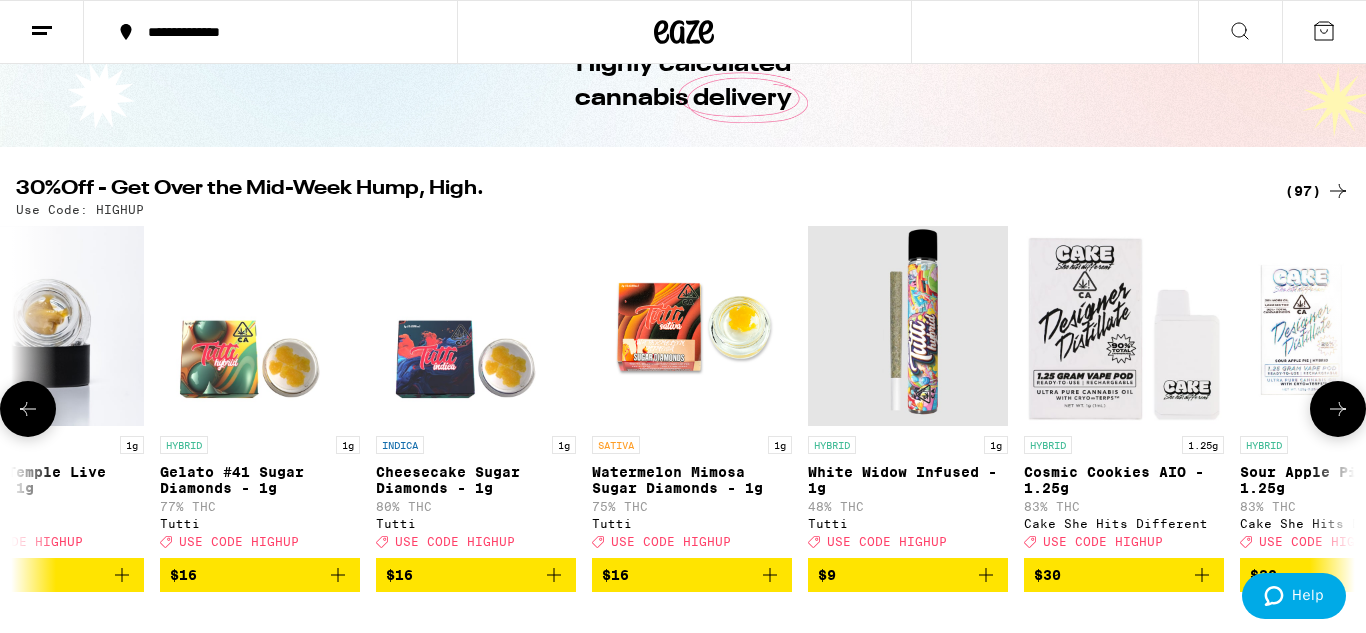 click 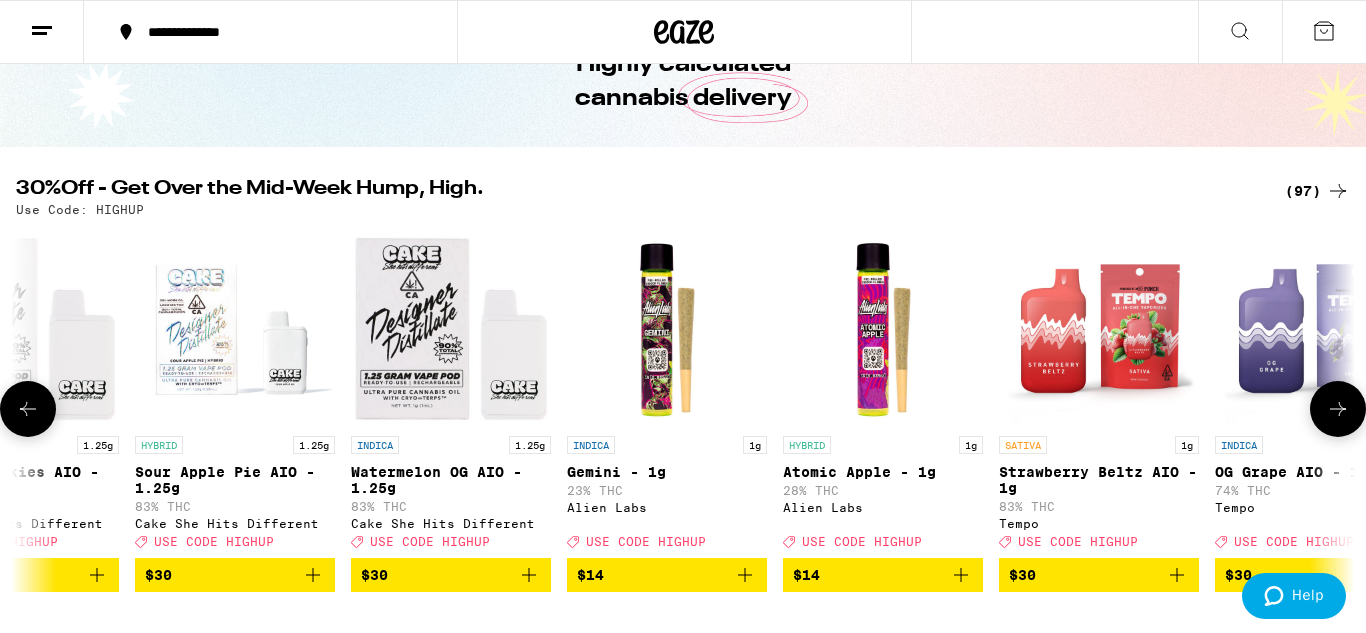 scroll, scrollTop: 0, scrollLeft: 3348, axis: horizontal 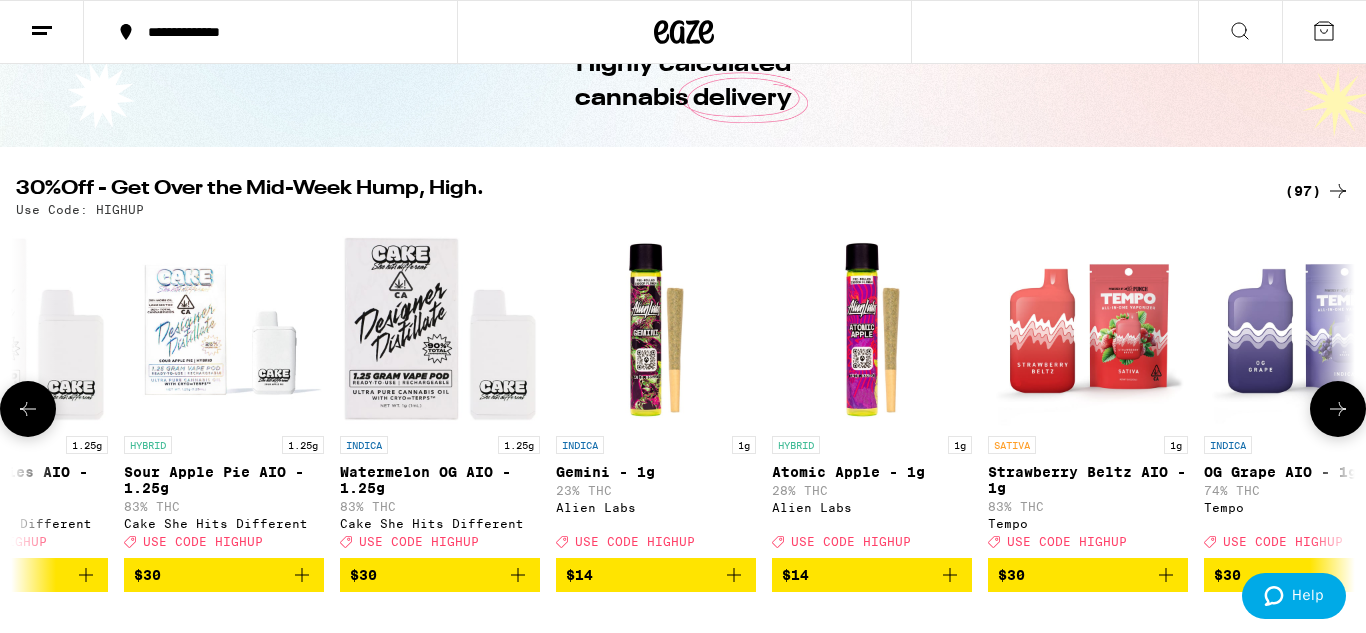 click 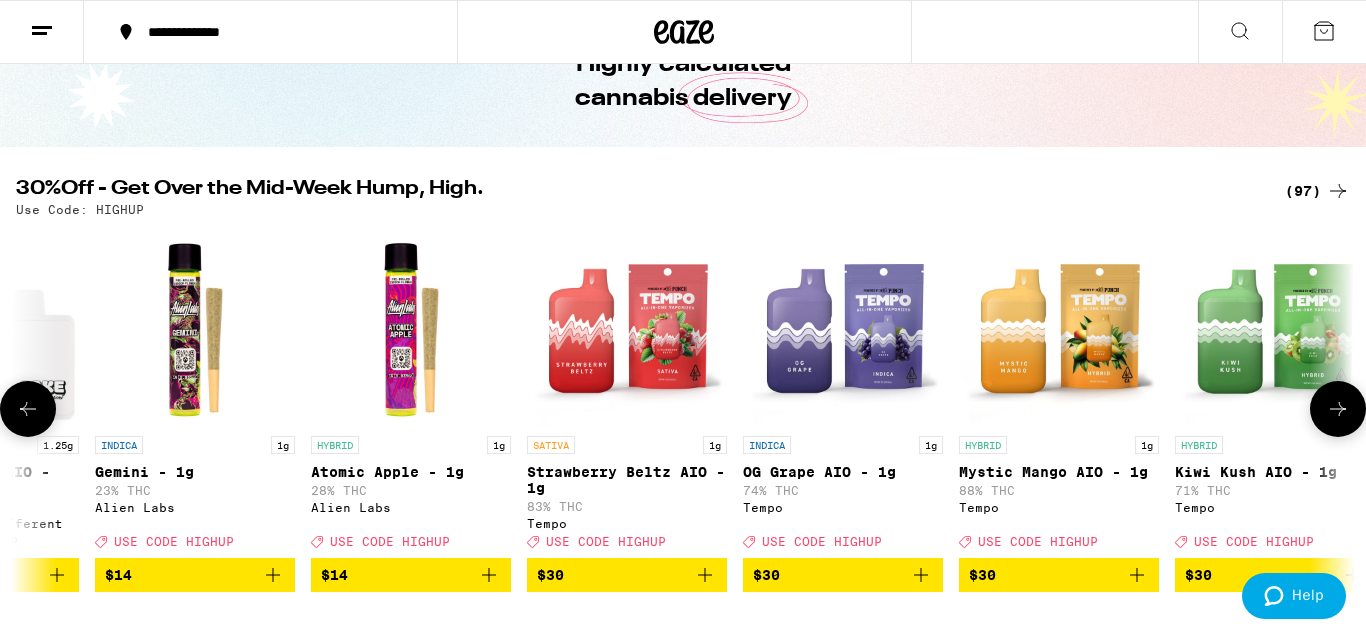 scroll, scrollTop: 0, scrollLeft: 4464, axis: horizontal 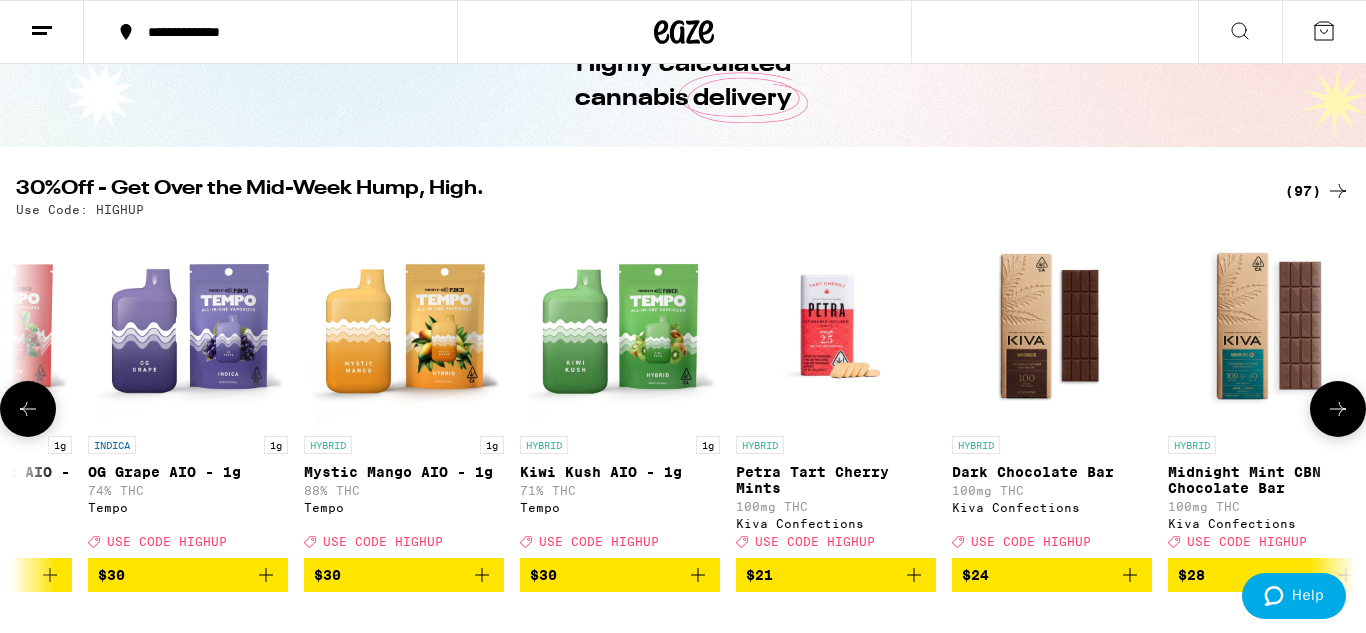 click 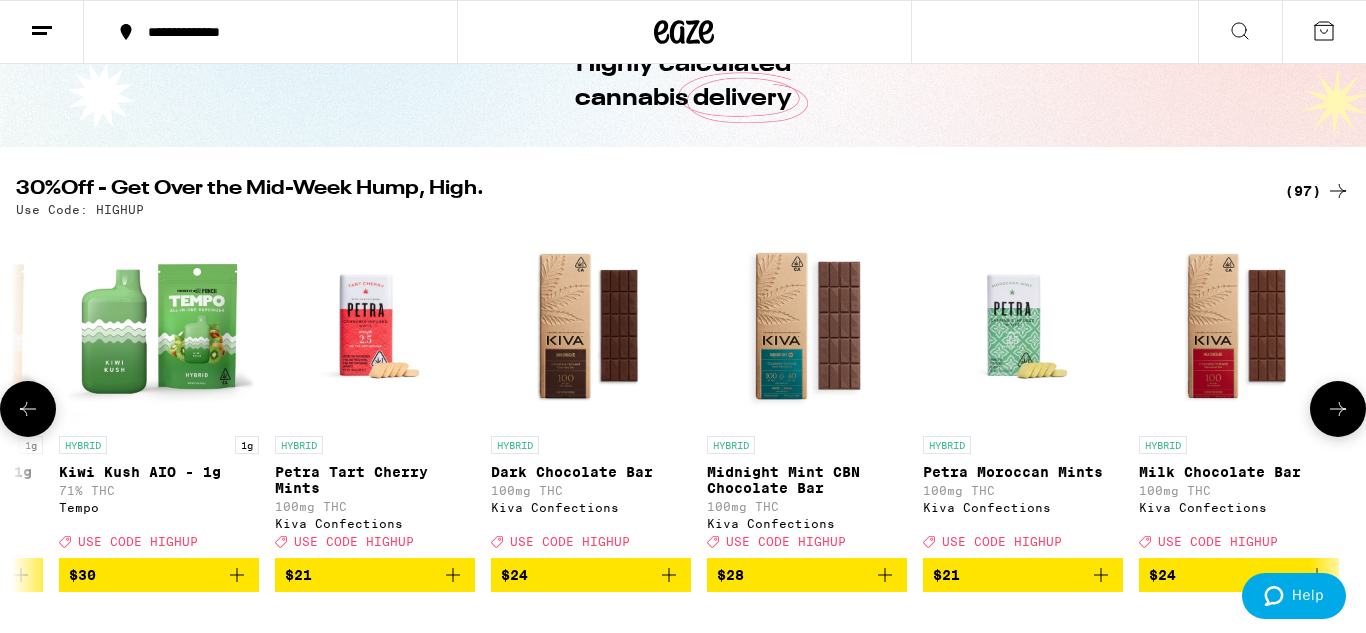 scroll, scrollTop: 0, scrollLeft: 5580, axis: horizontal 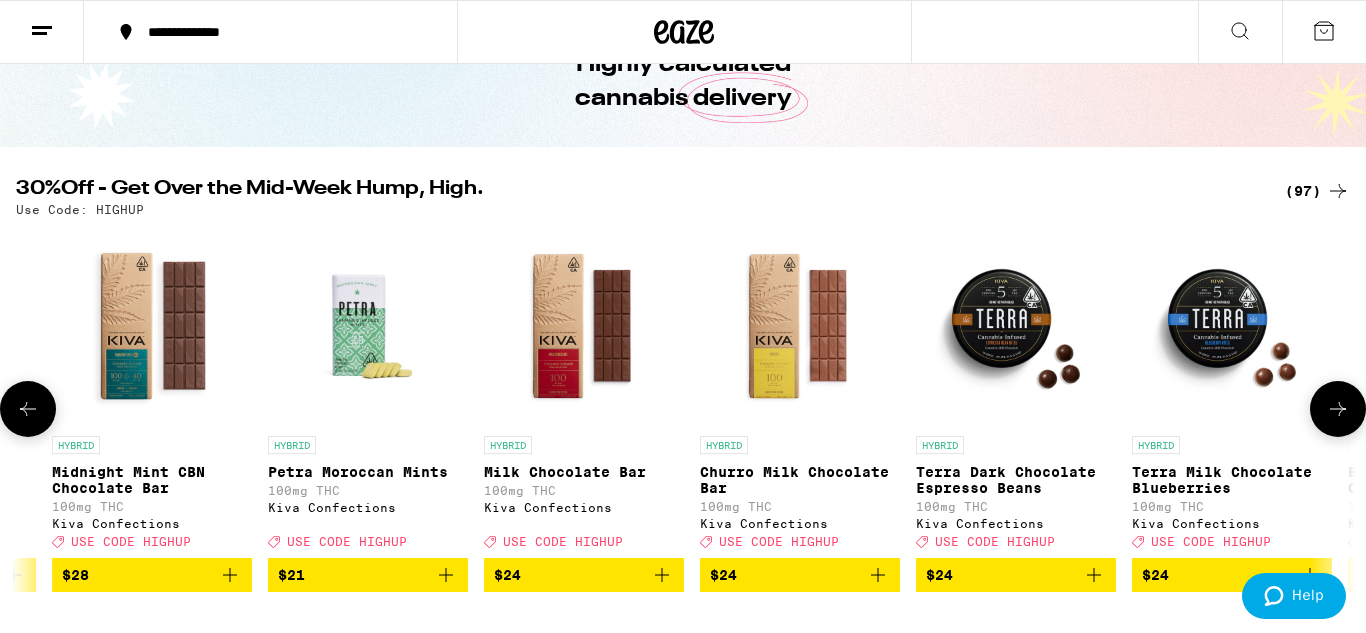 click 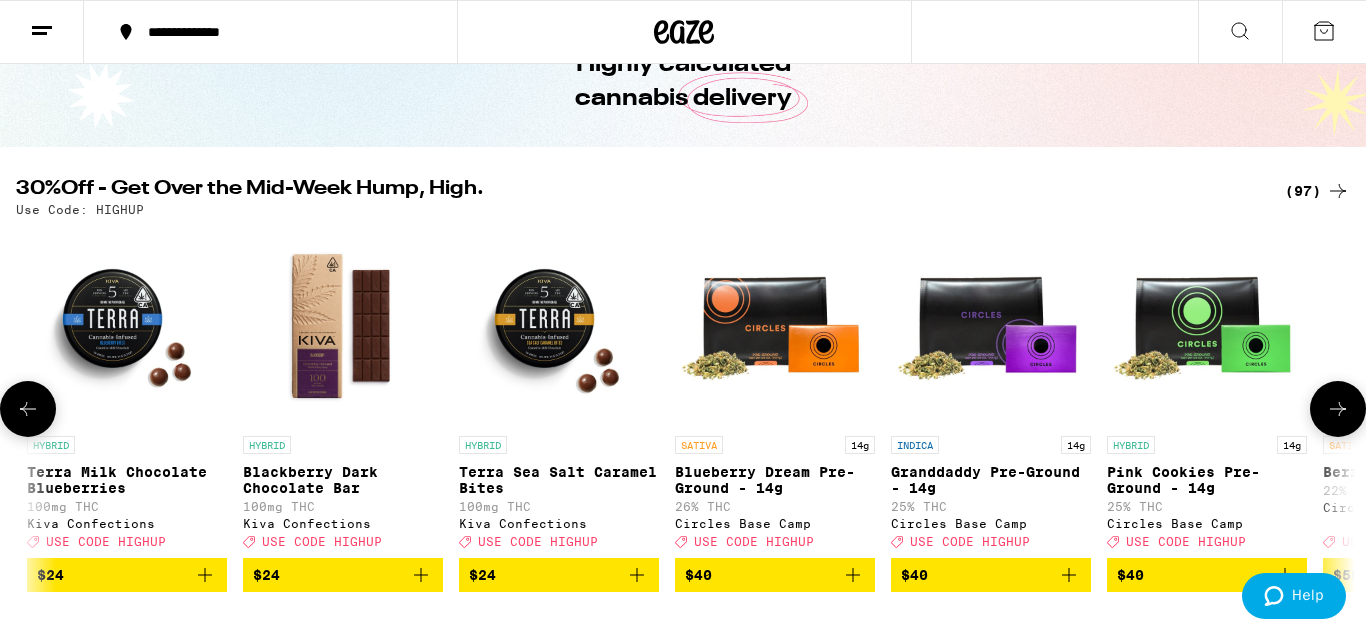 scroll, scrollTop: 0, scrollLeft: 6696, axis: horizontal 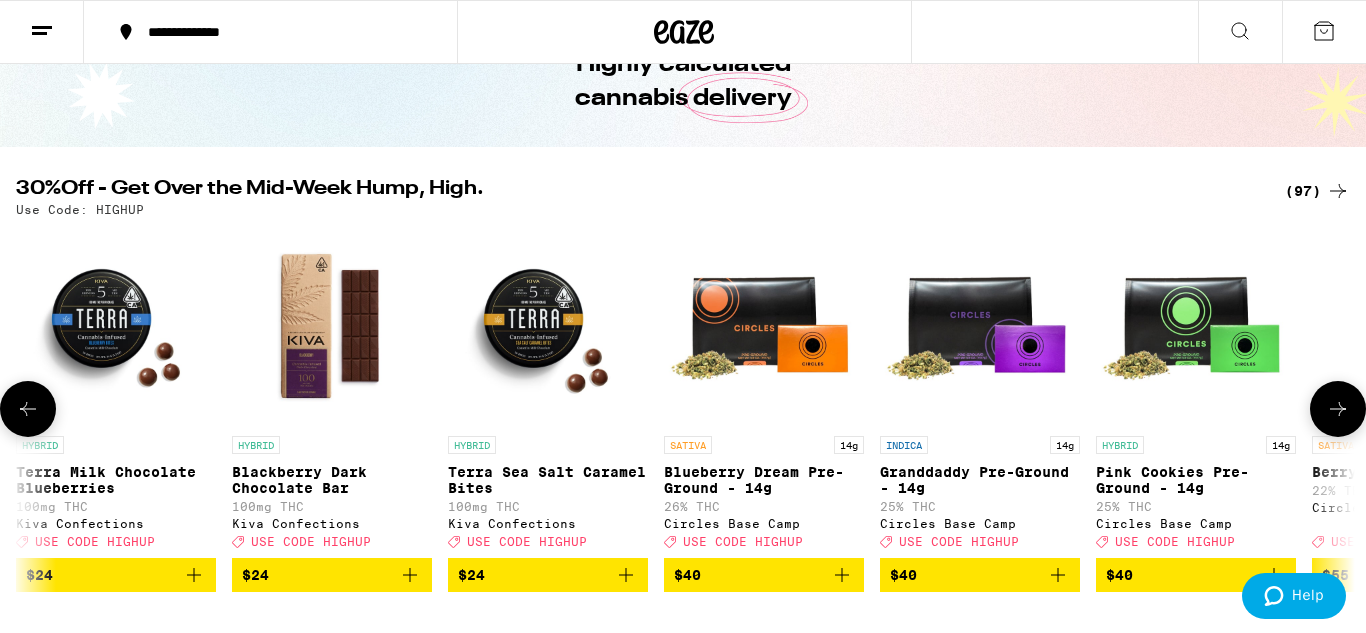 click 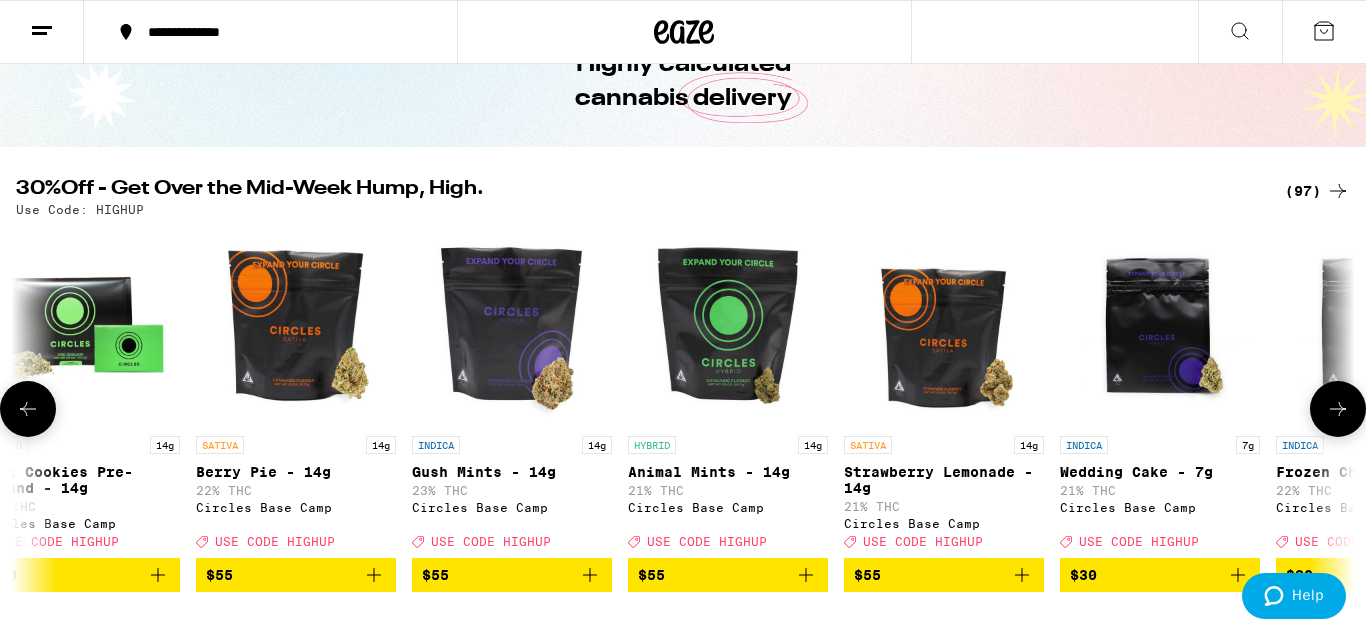 click 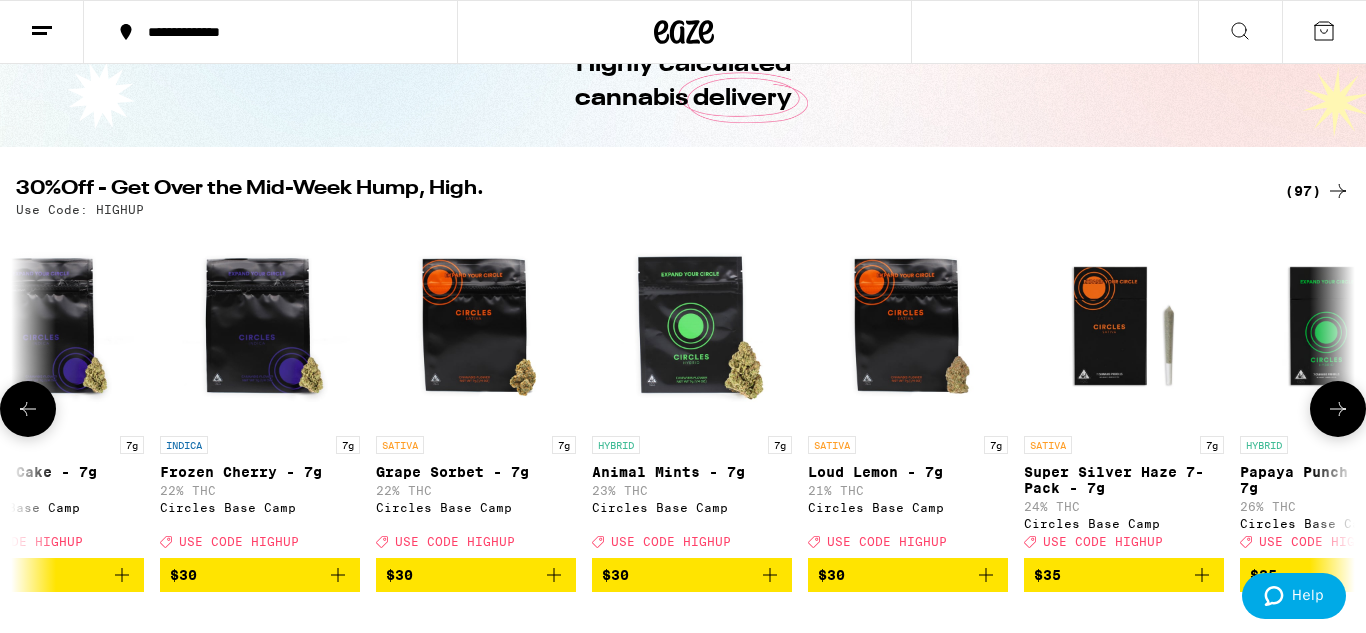 click 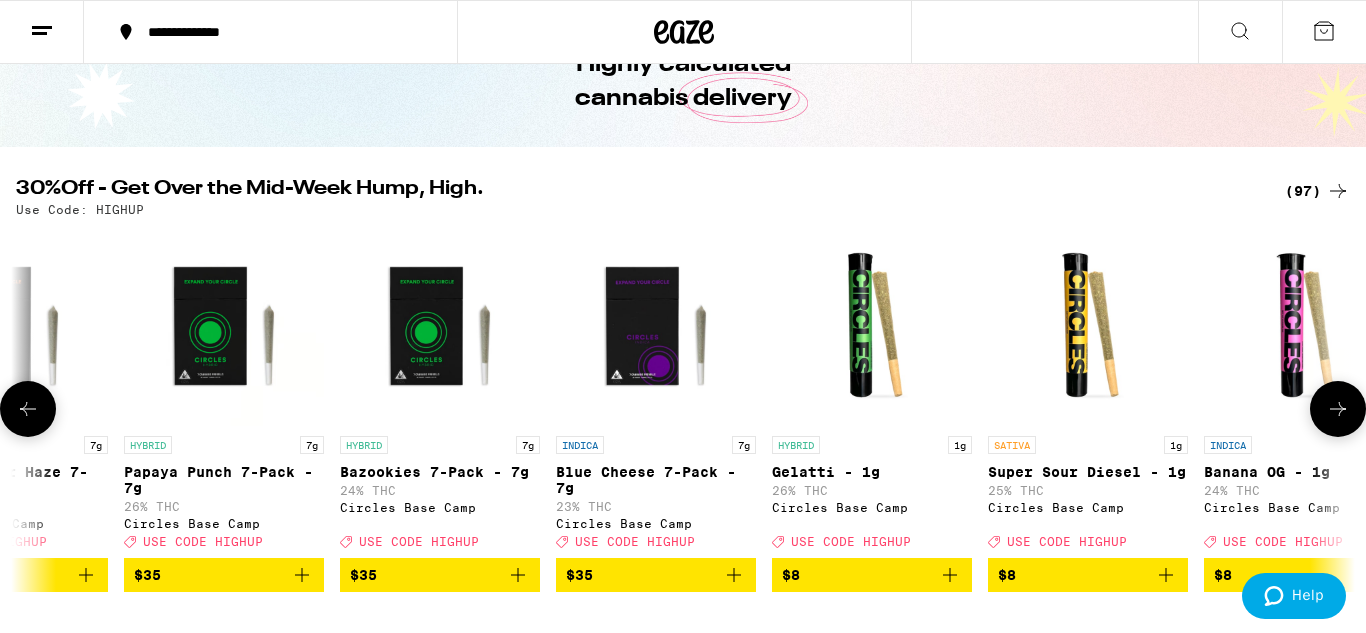 click 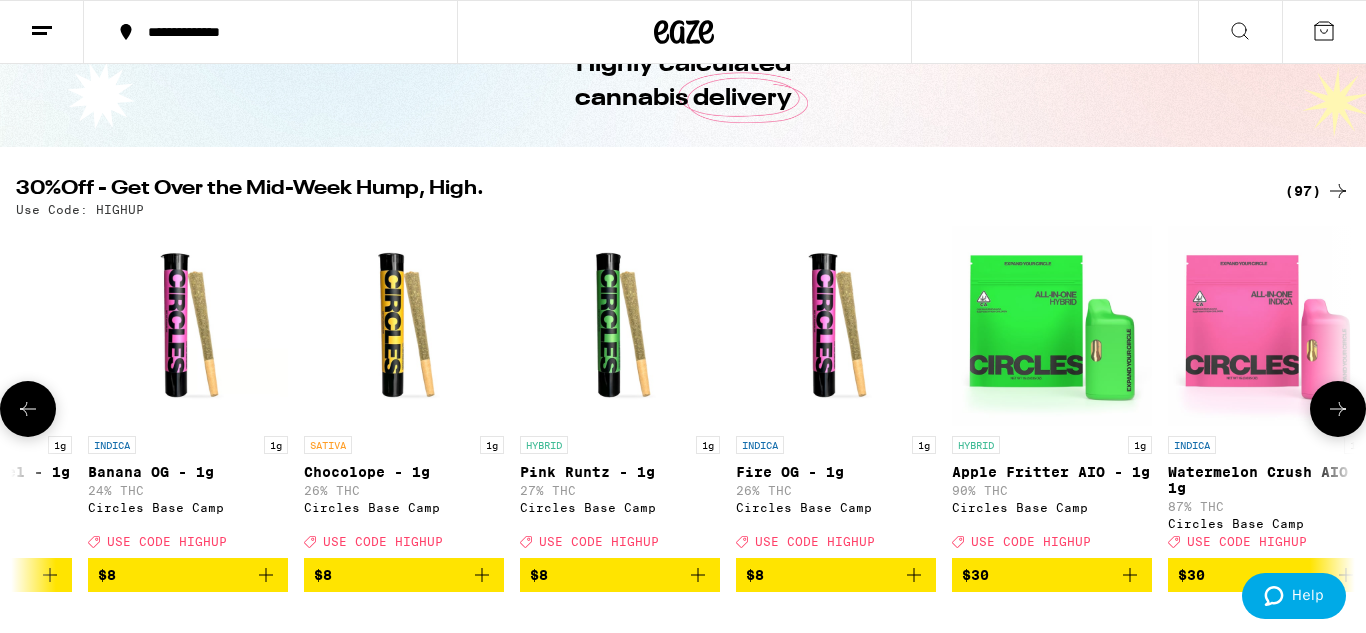 click 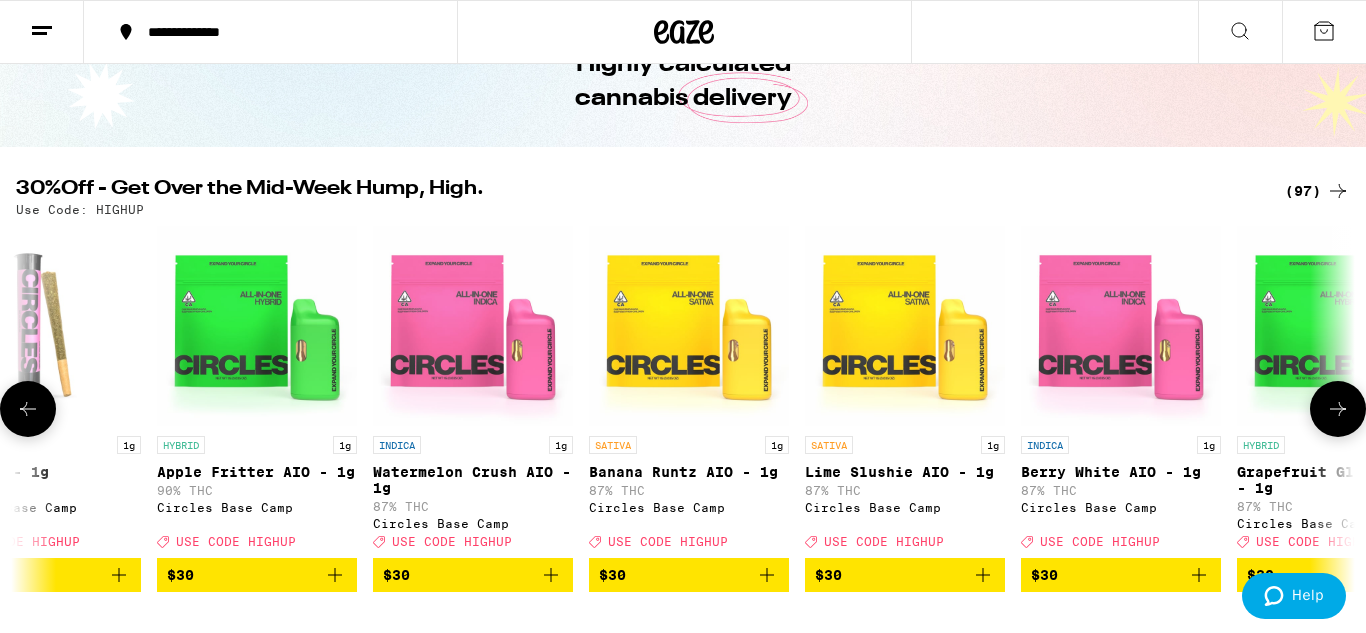 scroll, scrollTop: 0, scrollLeft: 12276, axis: horizontal 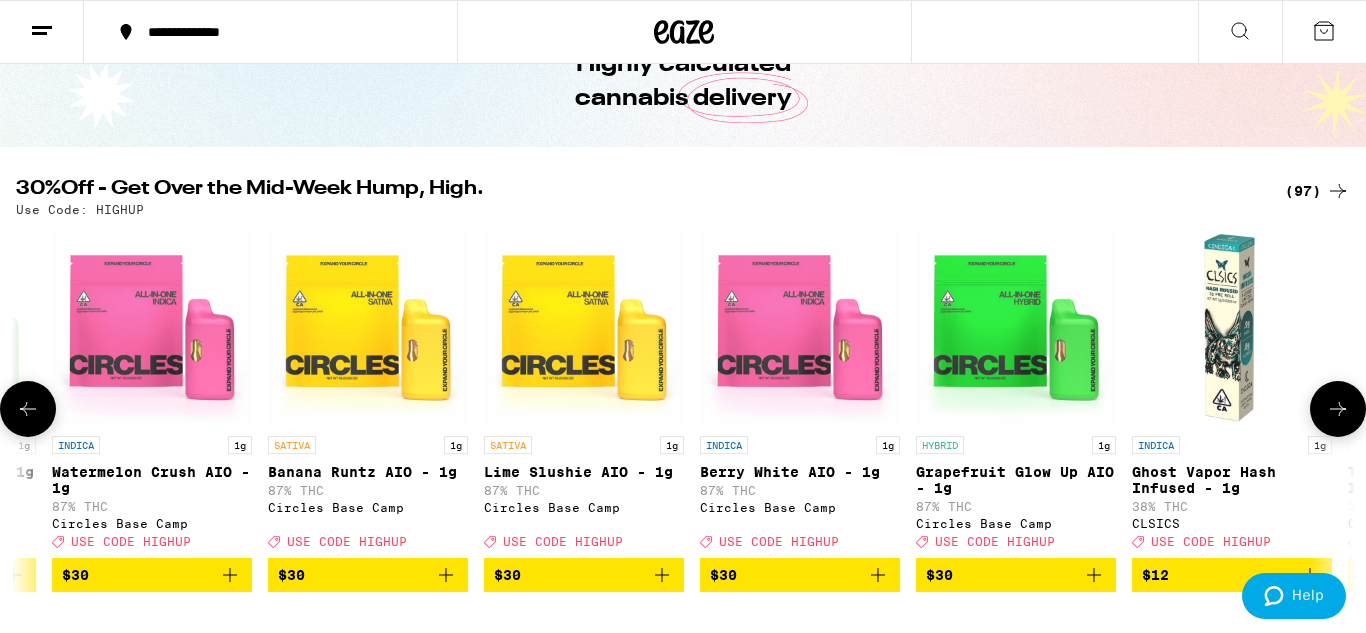 click 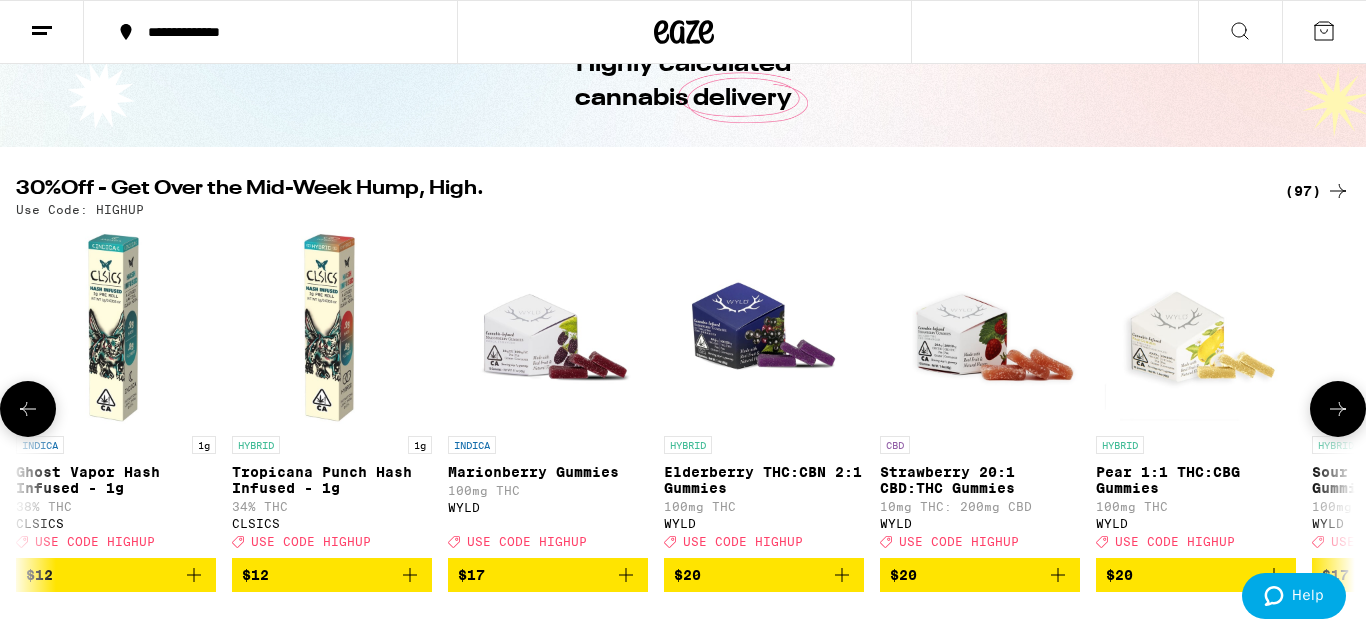 click 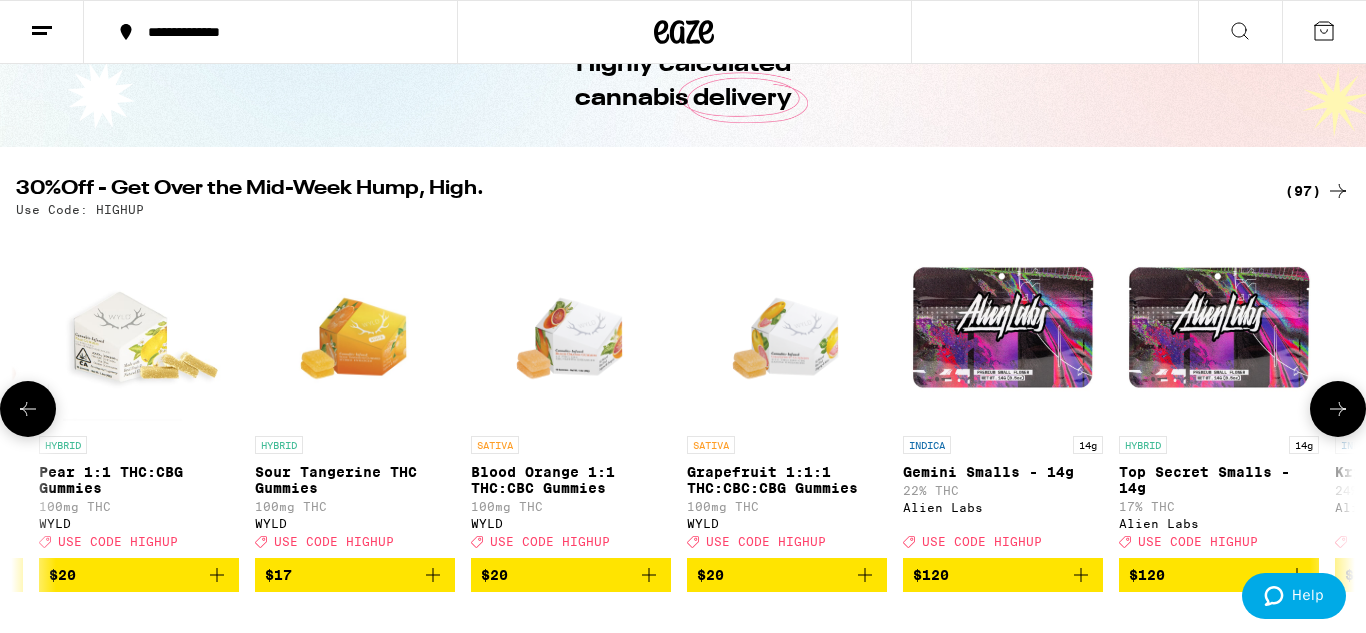scroll, scrollTop: 0, scrollLeft: 14508, axis: horizontal 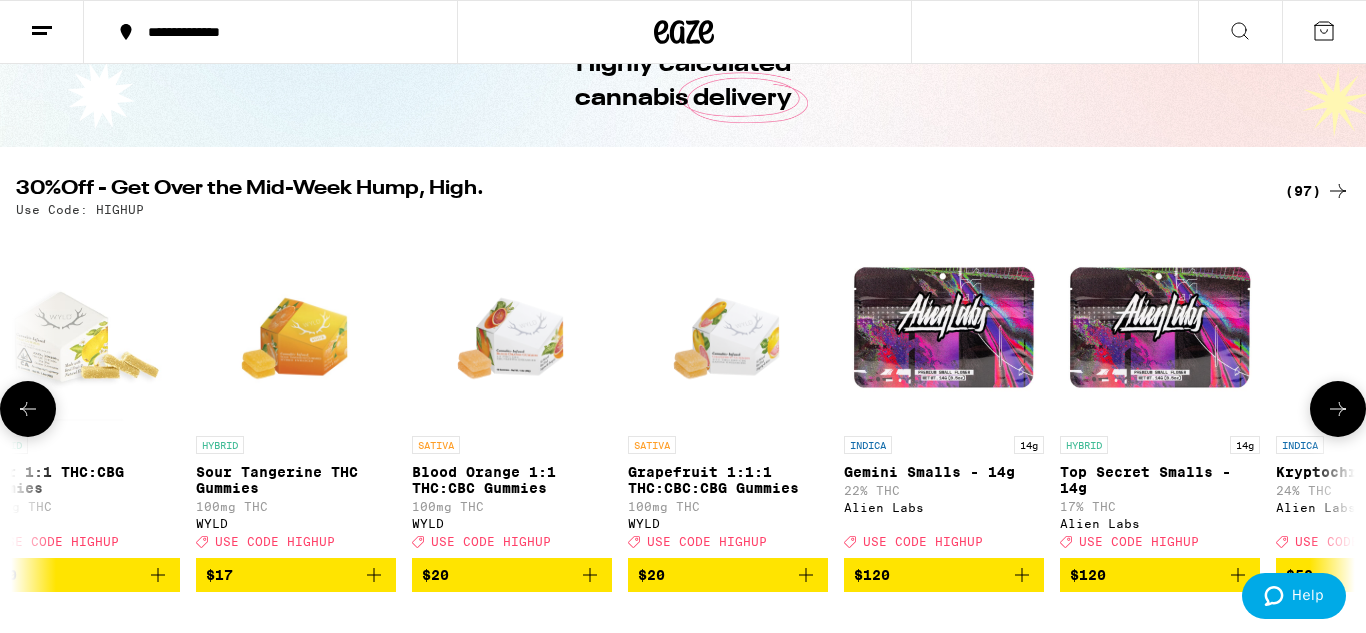 click 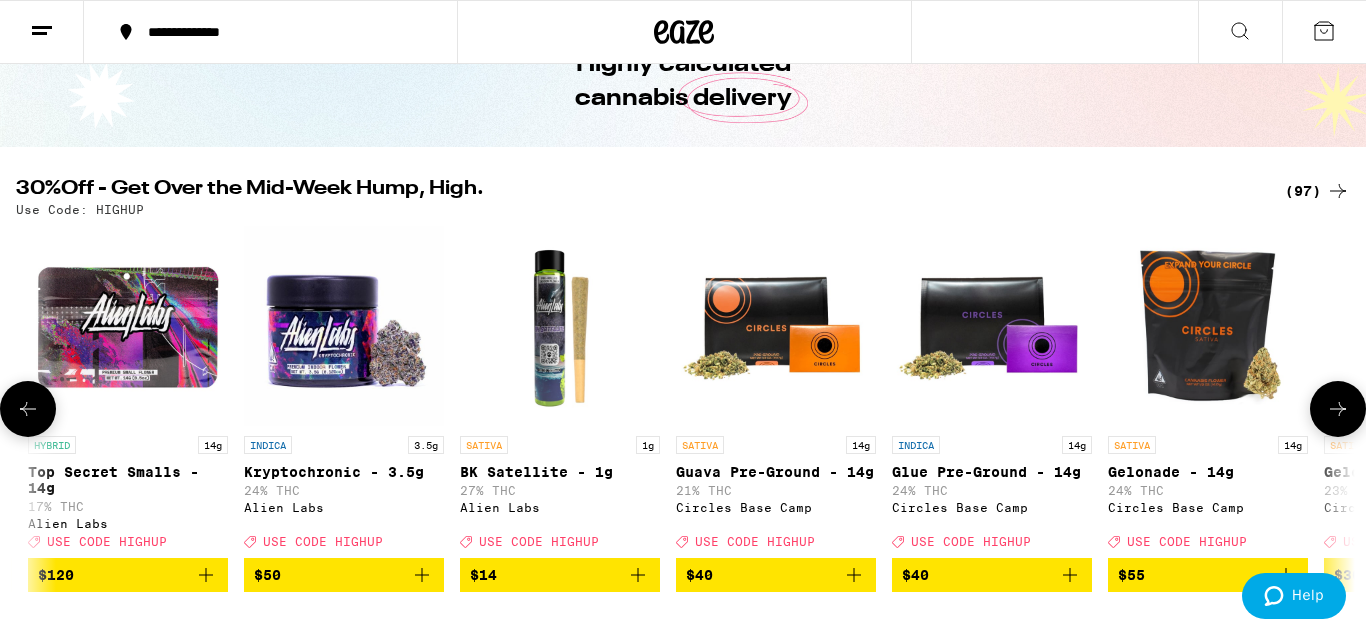 scroll, scrollTop: 0, scrollLeft: 15624, axis: horizontal 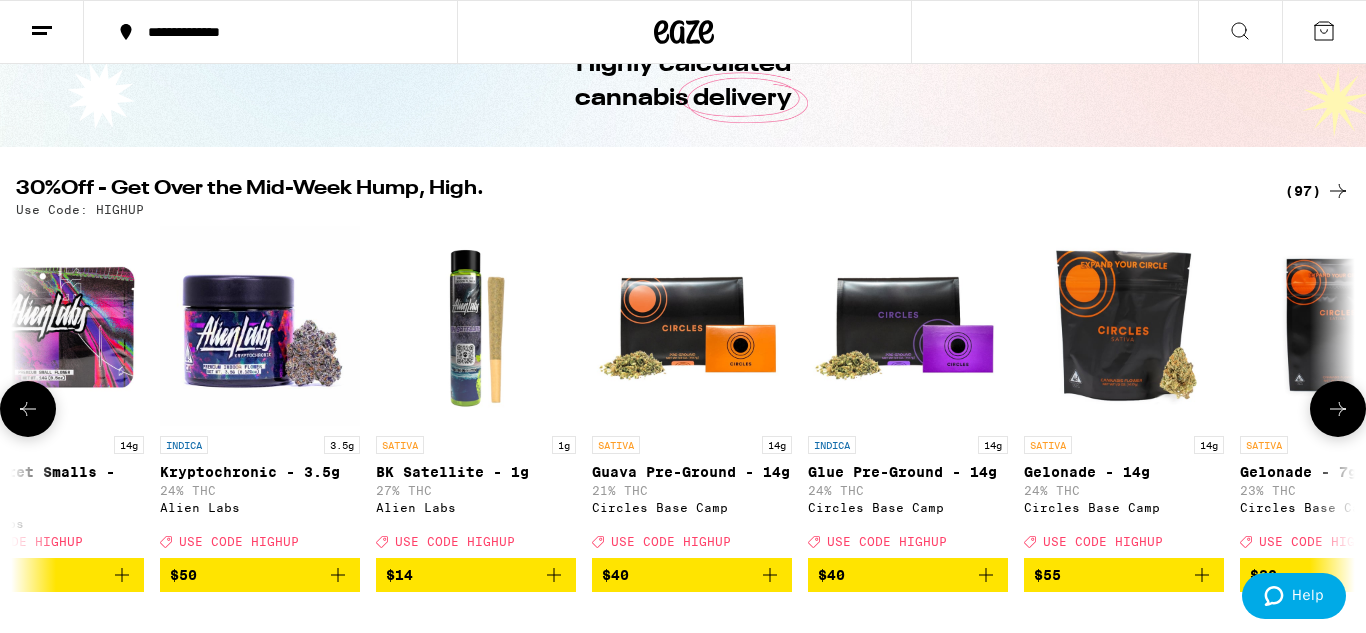 click 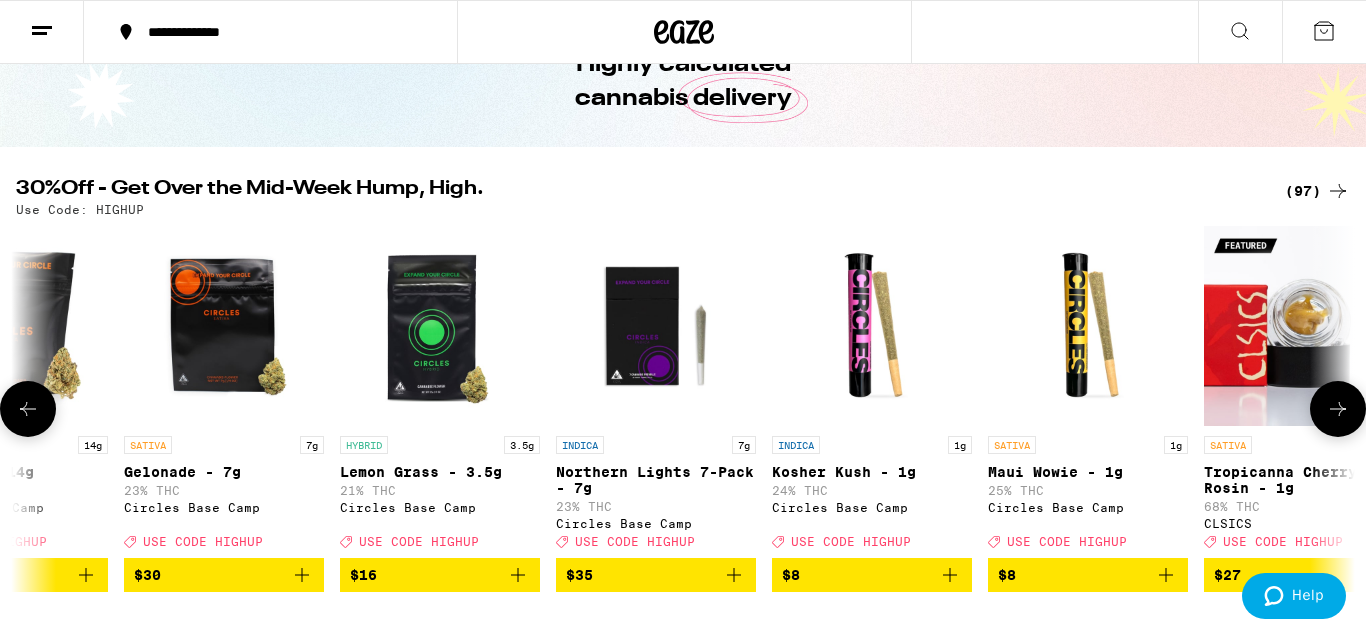 click 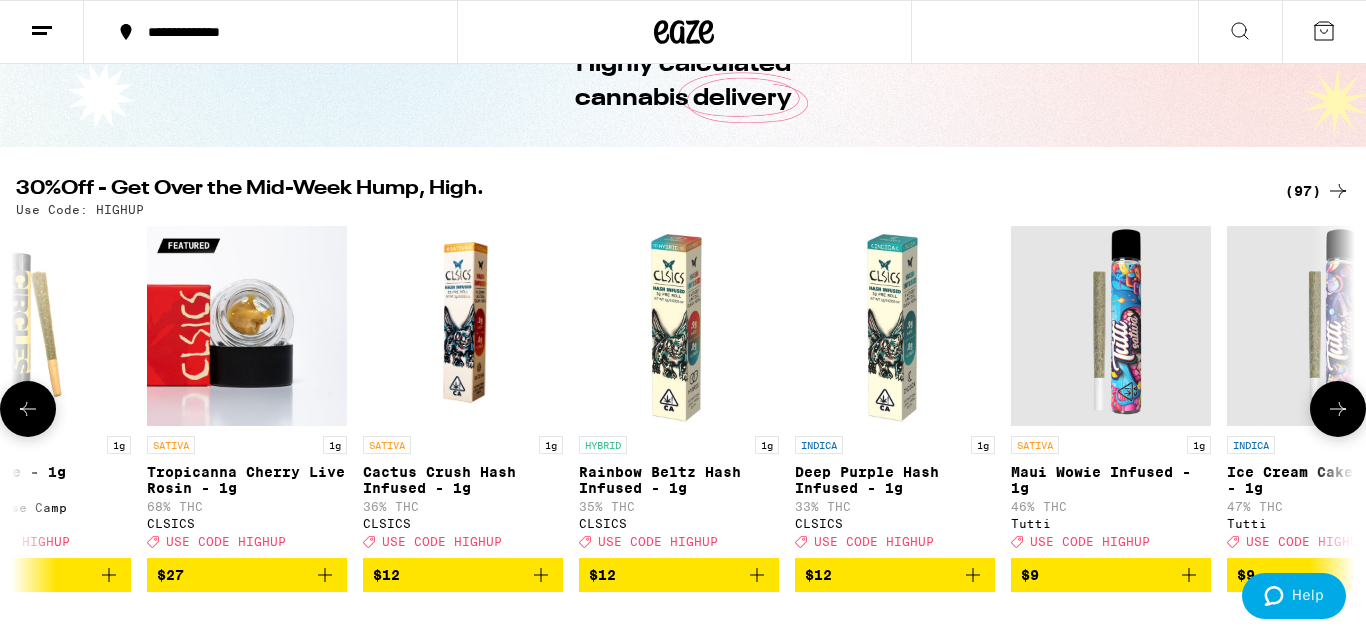 scroll, scrollTop: 0, scrollLeft: 17856, axis: horizontal 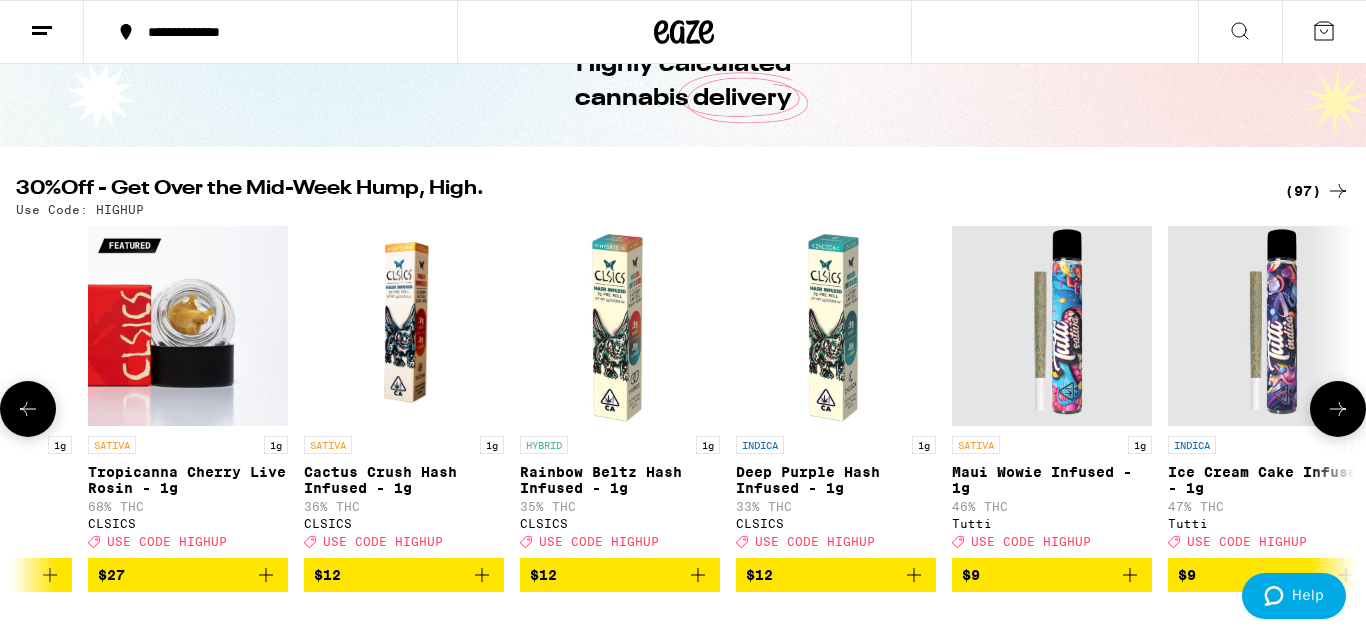click 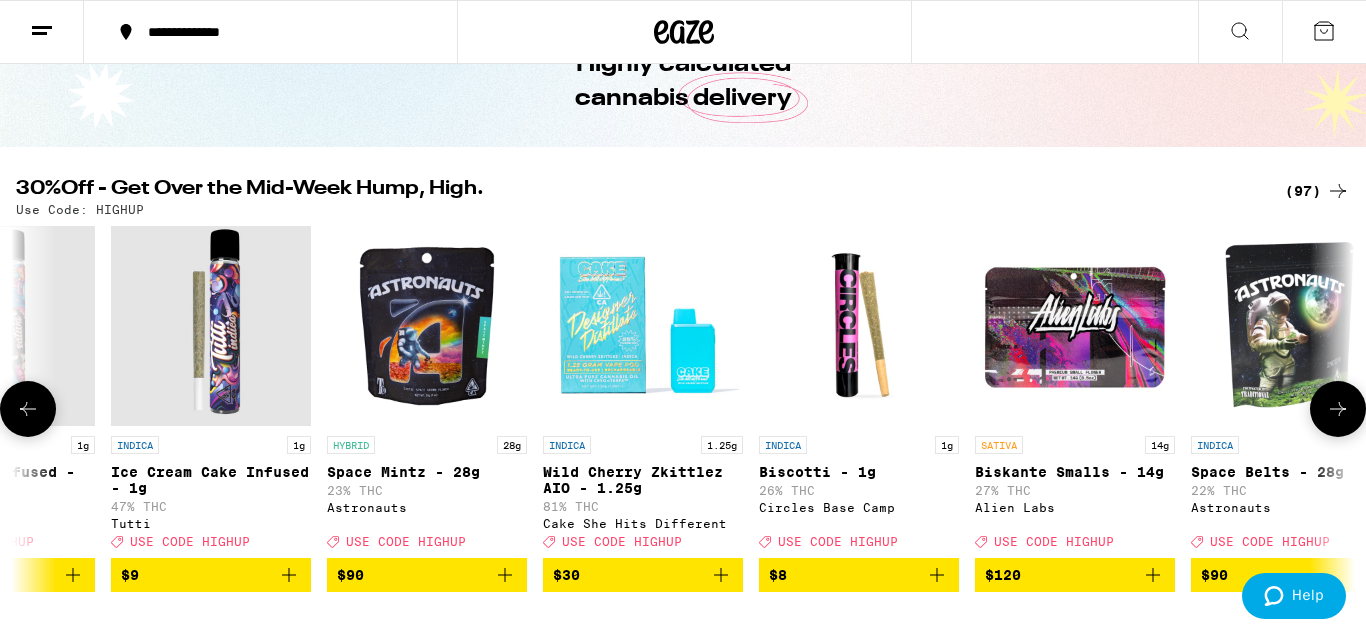 scroll, scrollTop: 0, scrollLeft: 18972, axis: horizontal 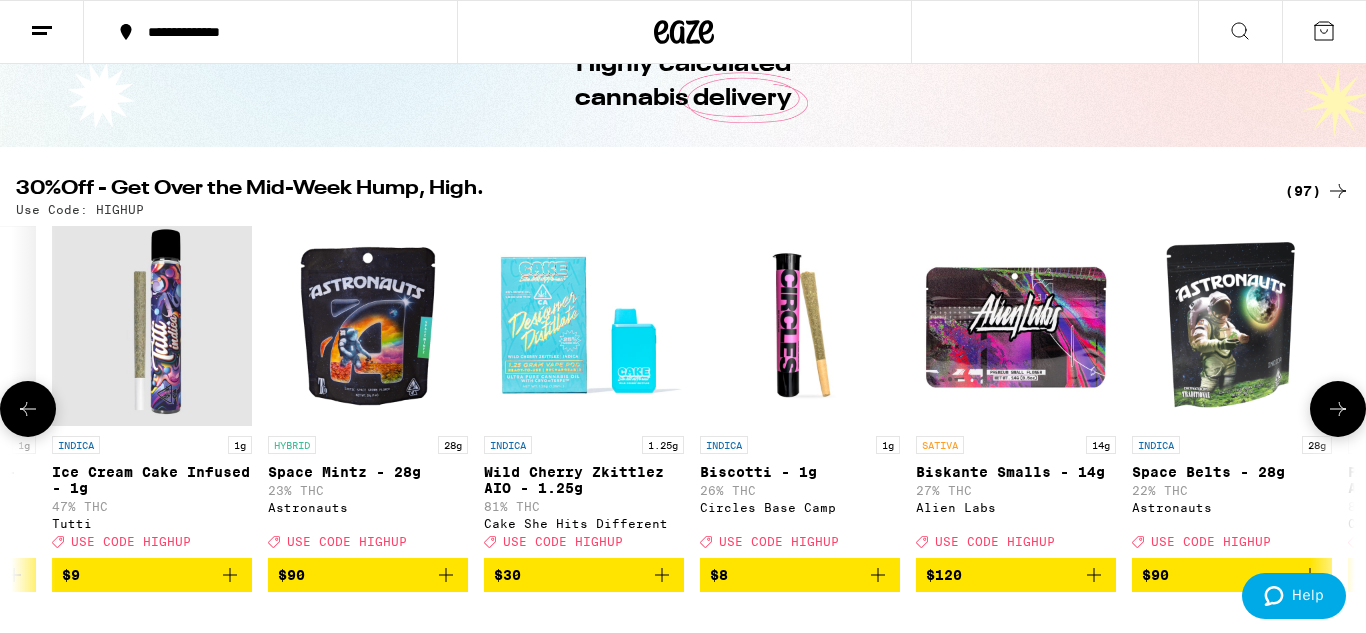 click 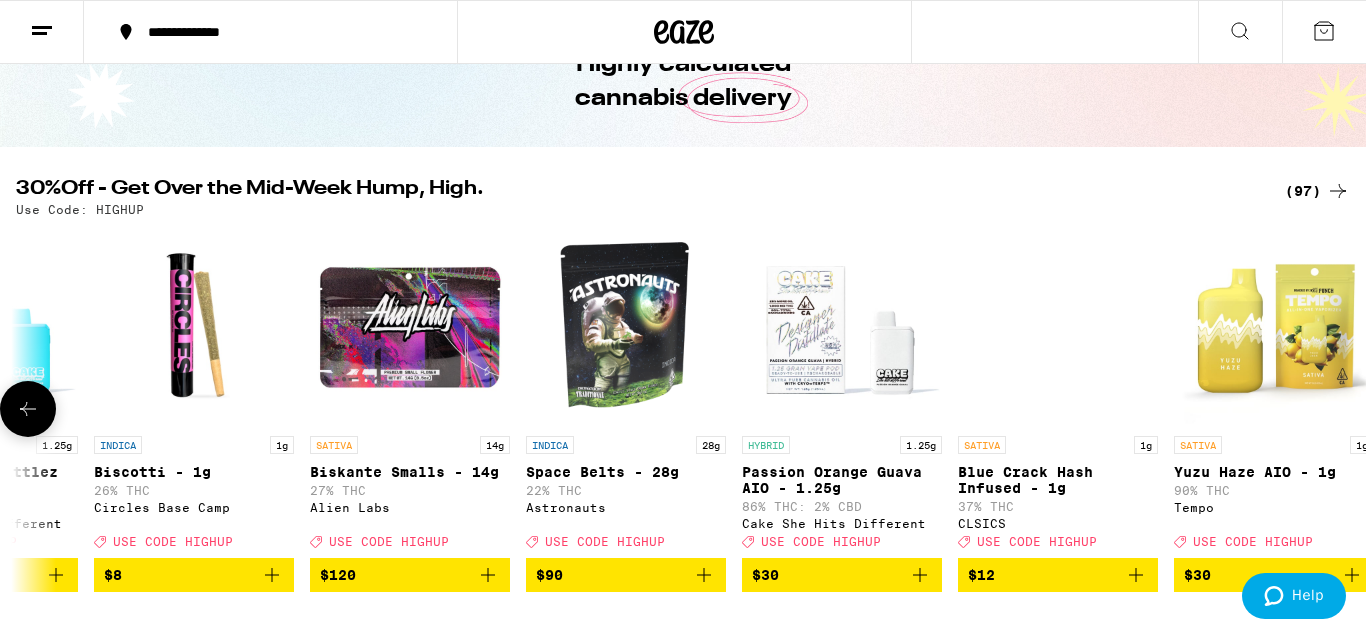 scroll, scrollTop: 0, scrollLeft: 19618, axis: horizontal 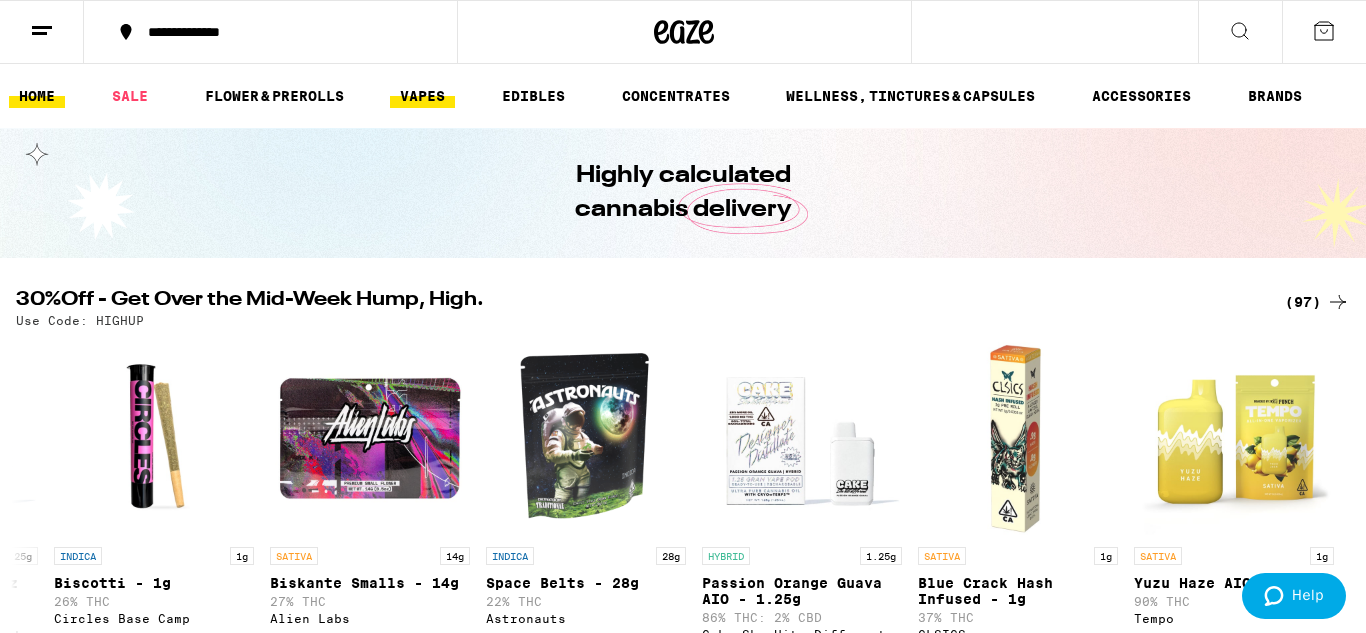 click on "VAPES" at bounding box center [422, 96] 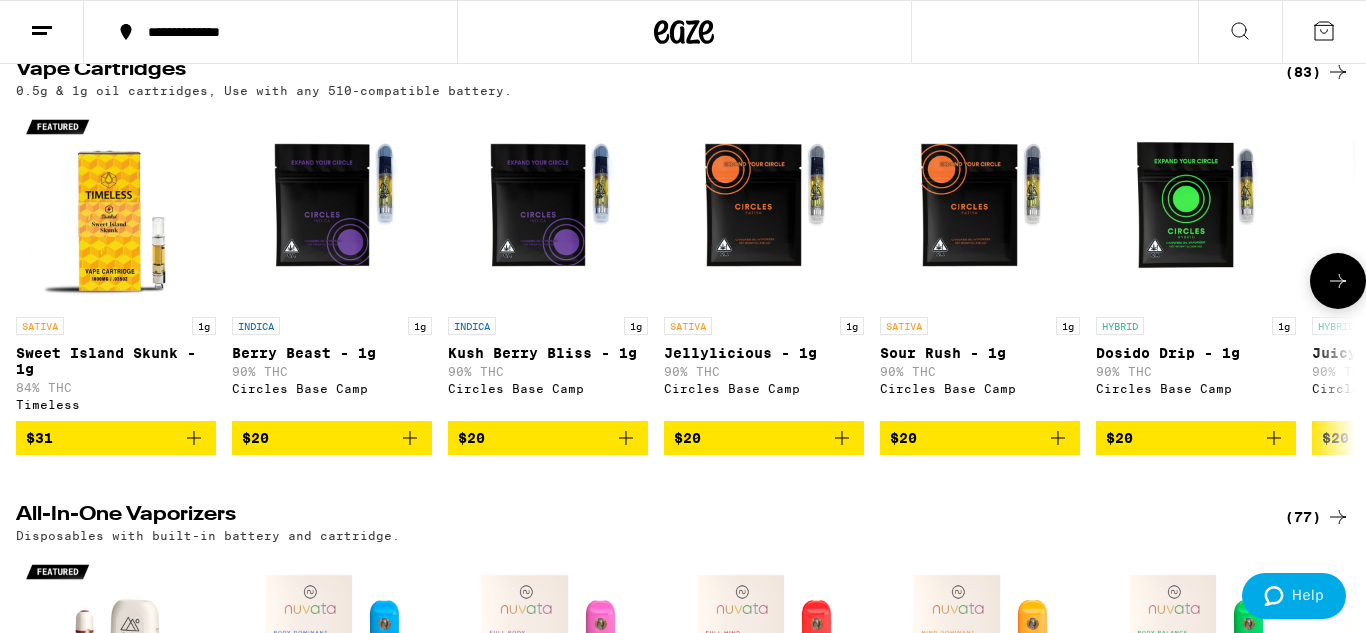 scroll, scrollTop: 677, scrollLeft: 0, axis: vertical 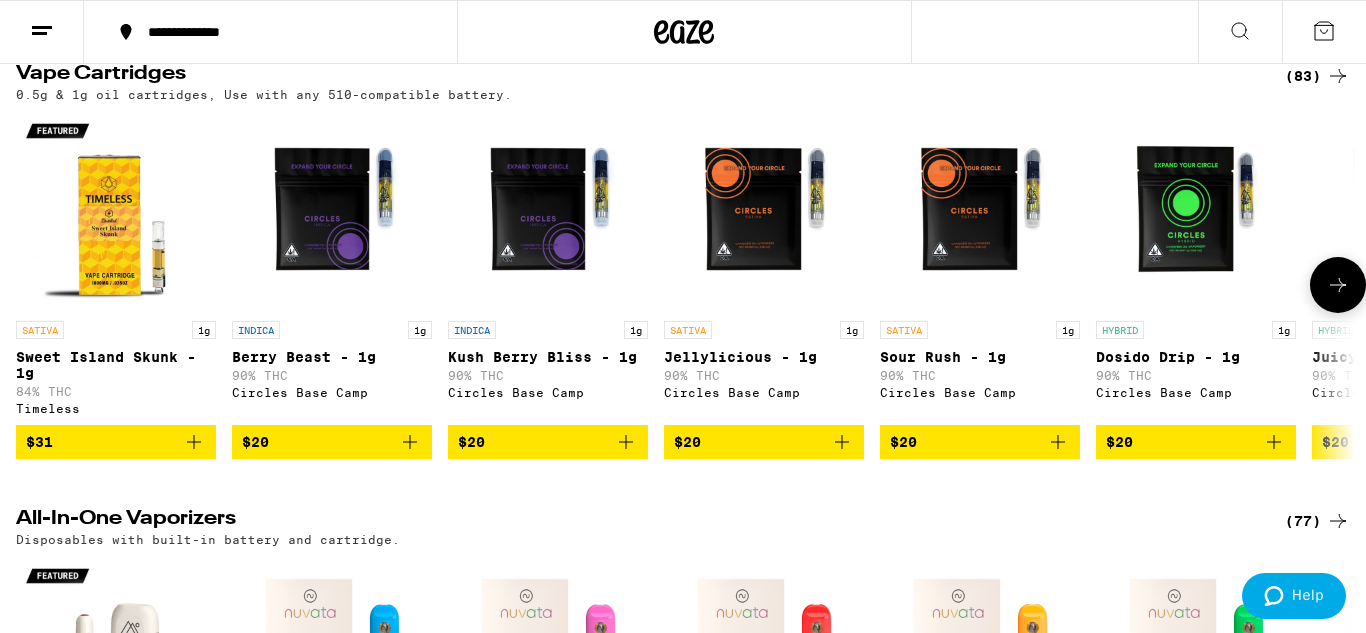 click 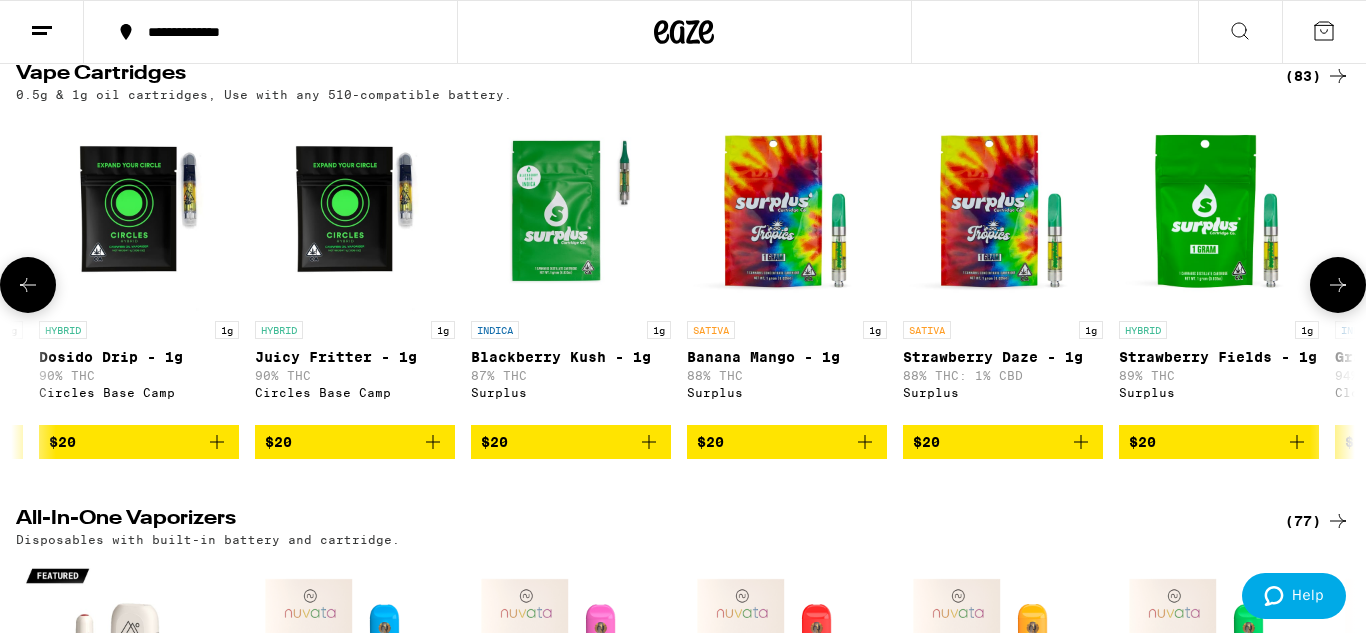 scroll, scrollTop: 0, scrollLeft: 1116, axis: horizontal 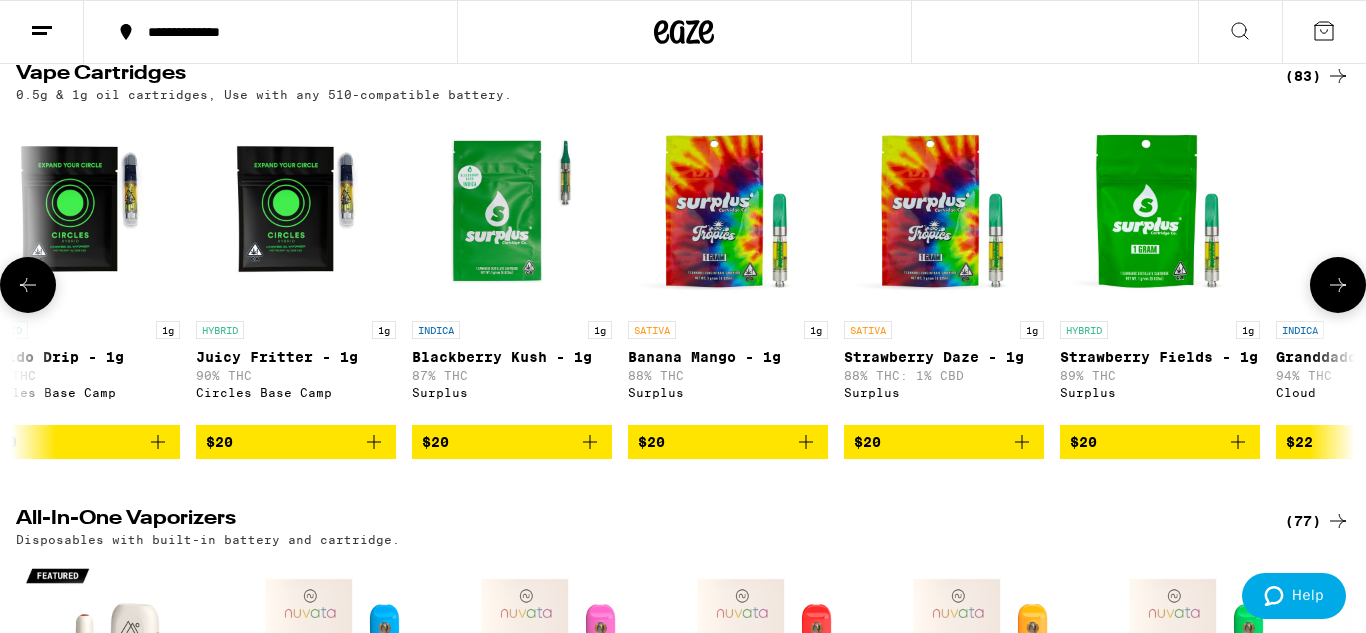 click 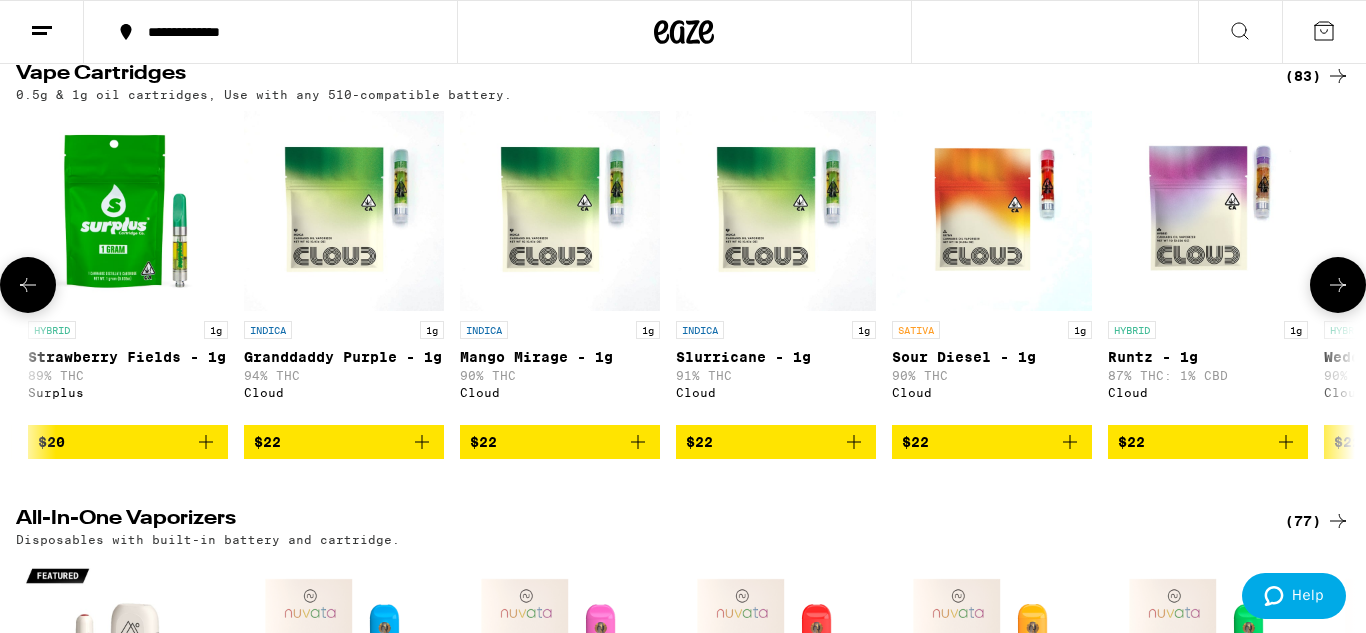 scroll, scrollTop: 0, scrollLeft: 2232, axis: horizontal 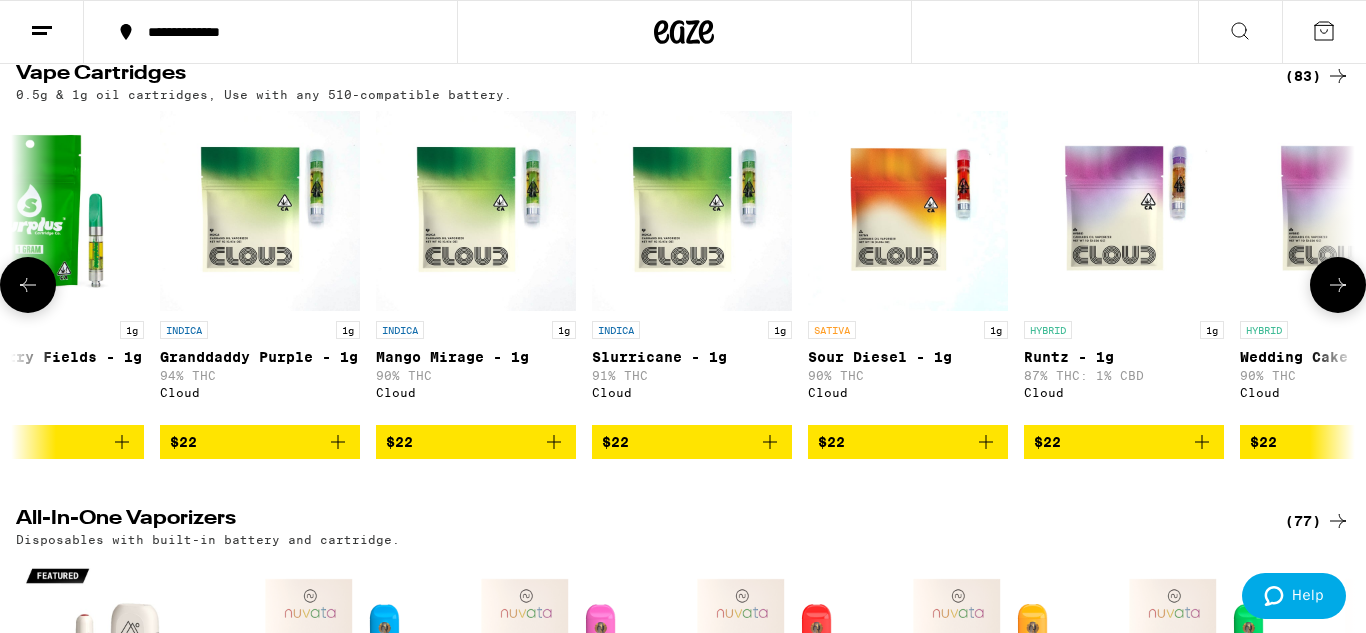 click 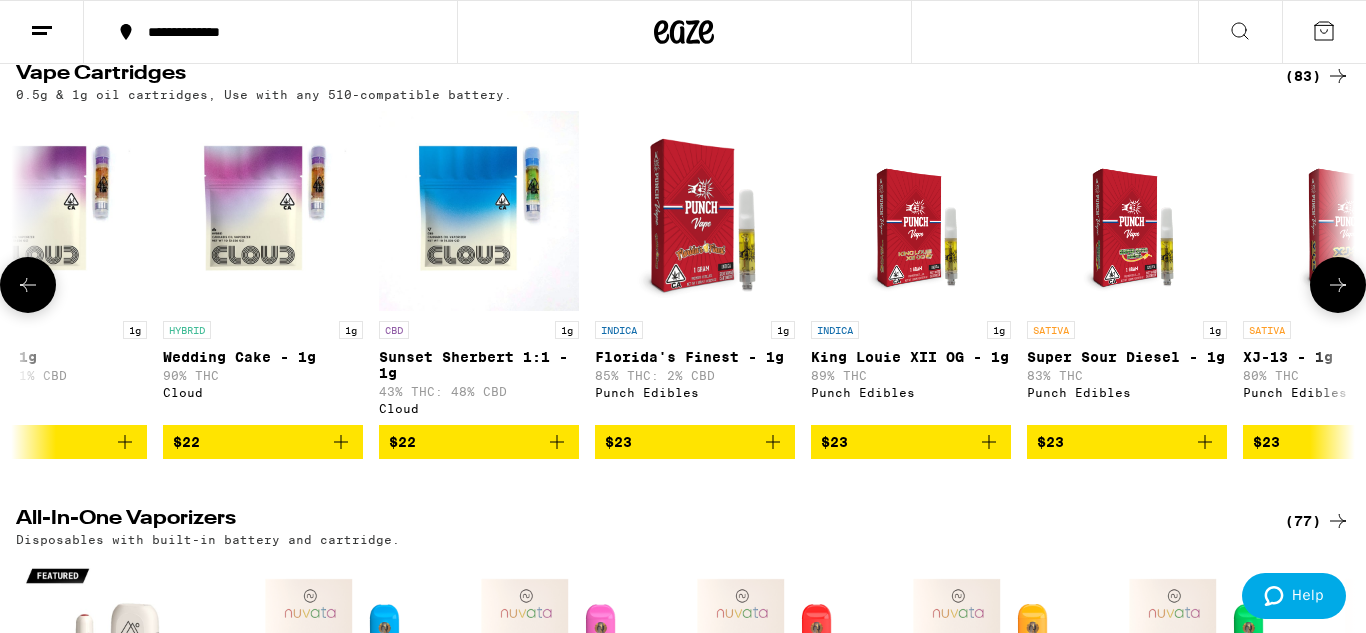 scroll, scrollTop: 0, scrollLeft: 3348, axis: horizontal 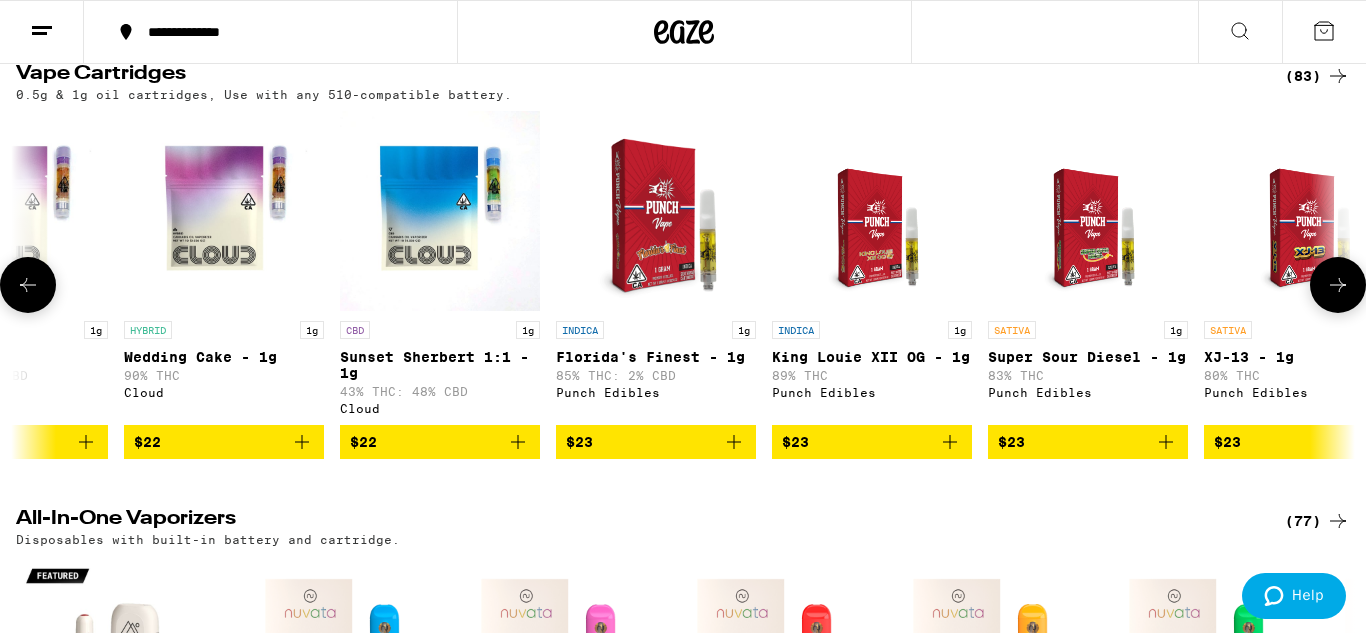 click 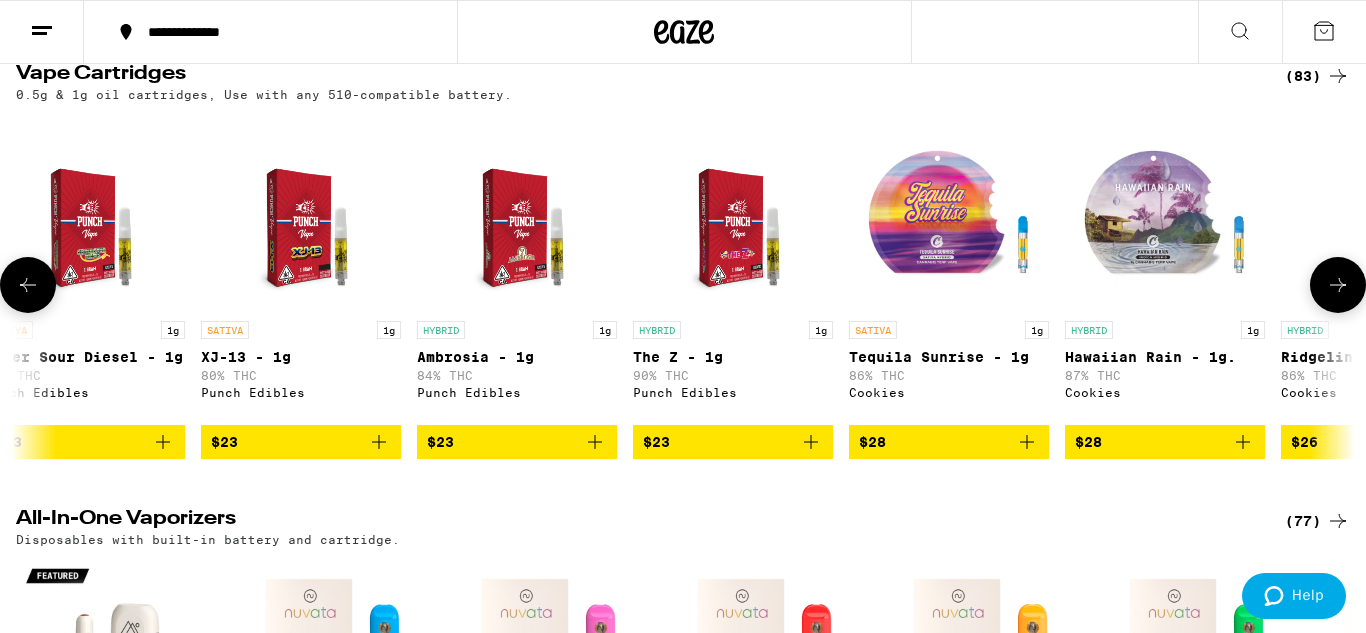 scroll, scrollTop: 0, scrollLeft: 4464, axis: horizontal 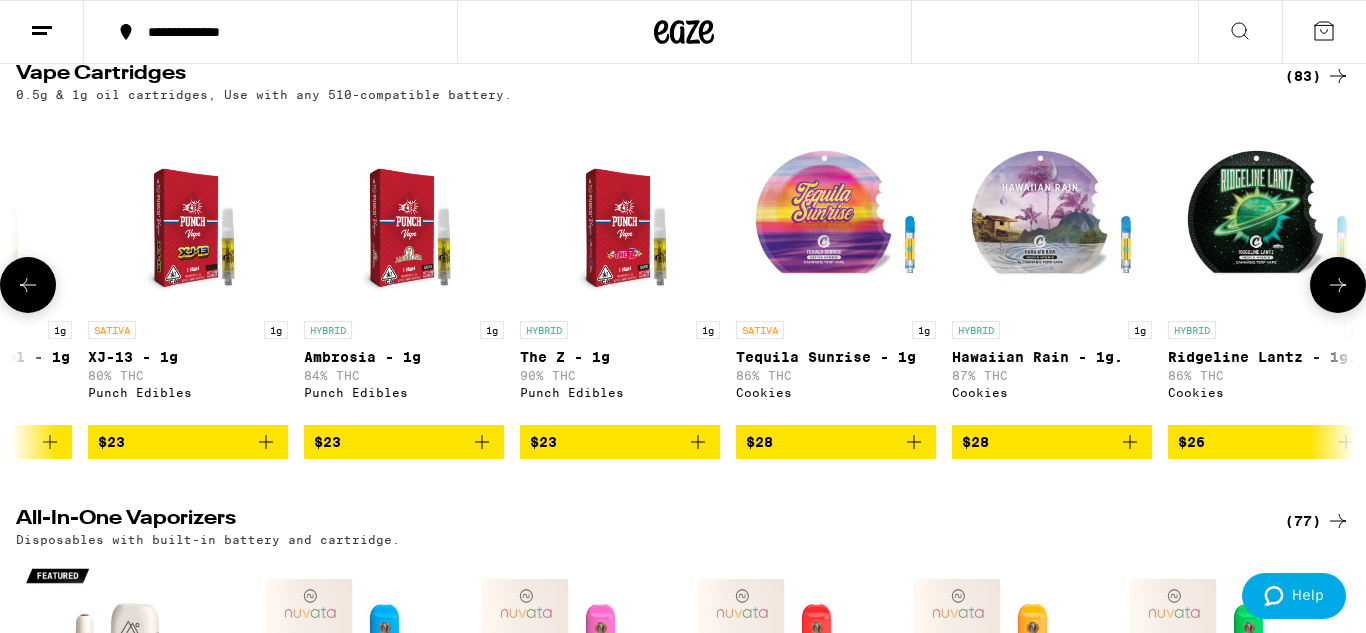 click 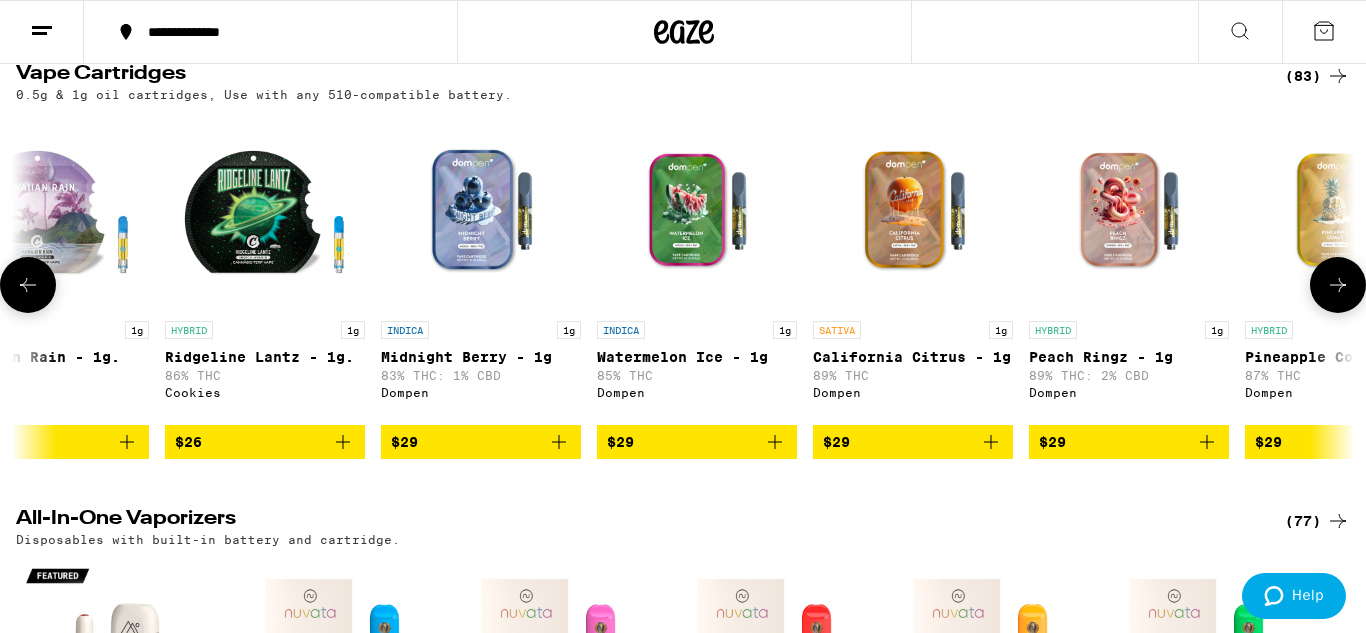 scroll, scrollTop: 0, scrollLeft: 5580, axis: horizontal 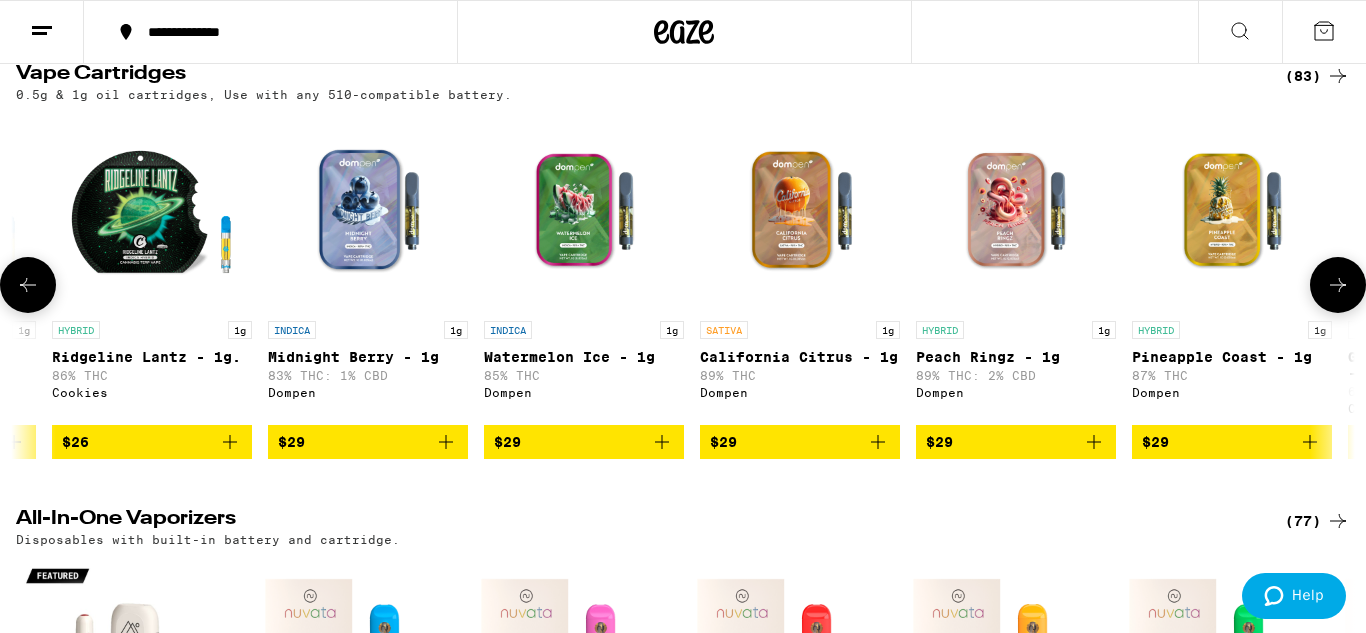click 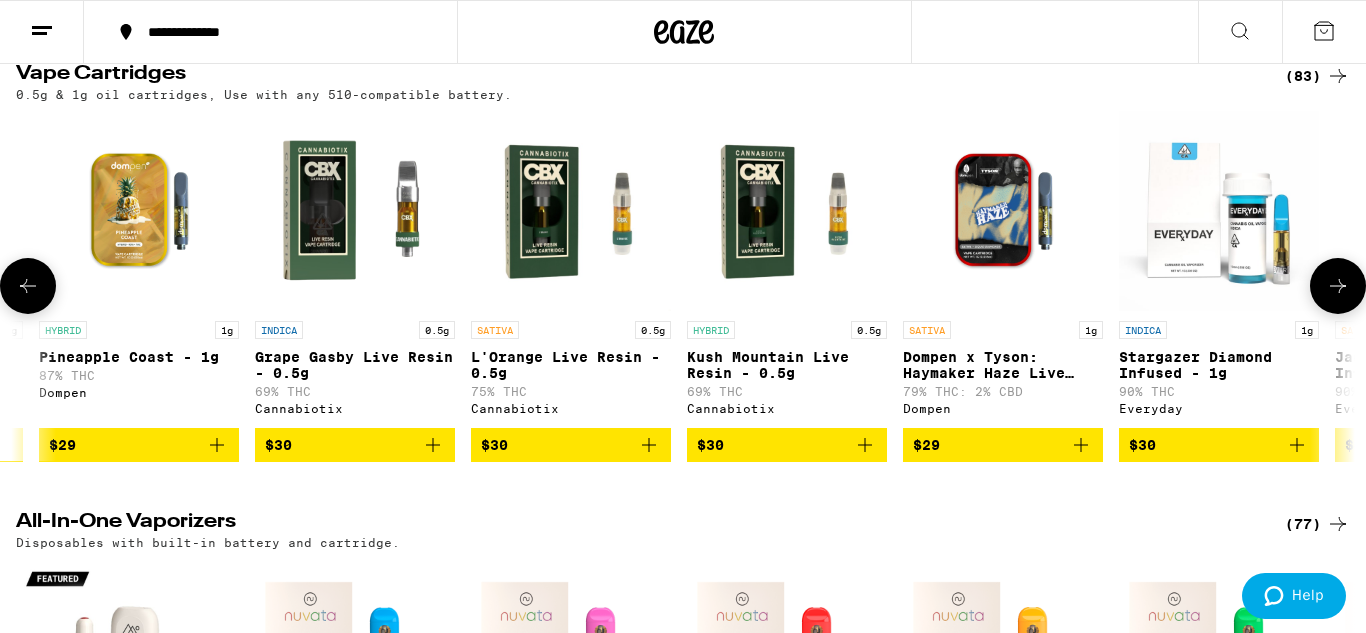 scroll, scrollTop: 0, scrollLeft: 6696, axis: horizontal 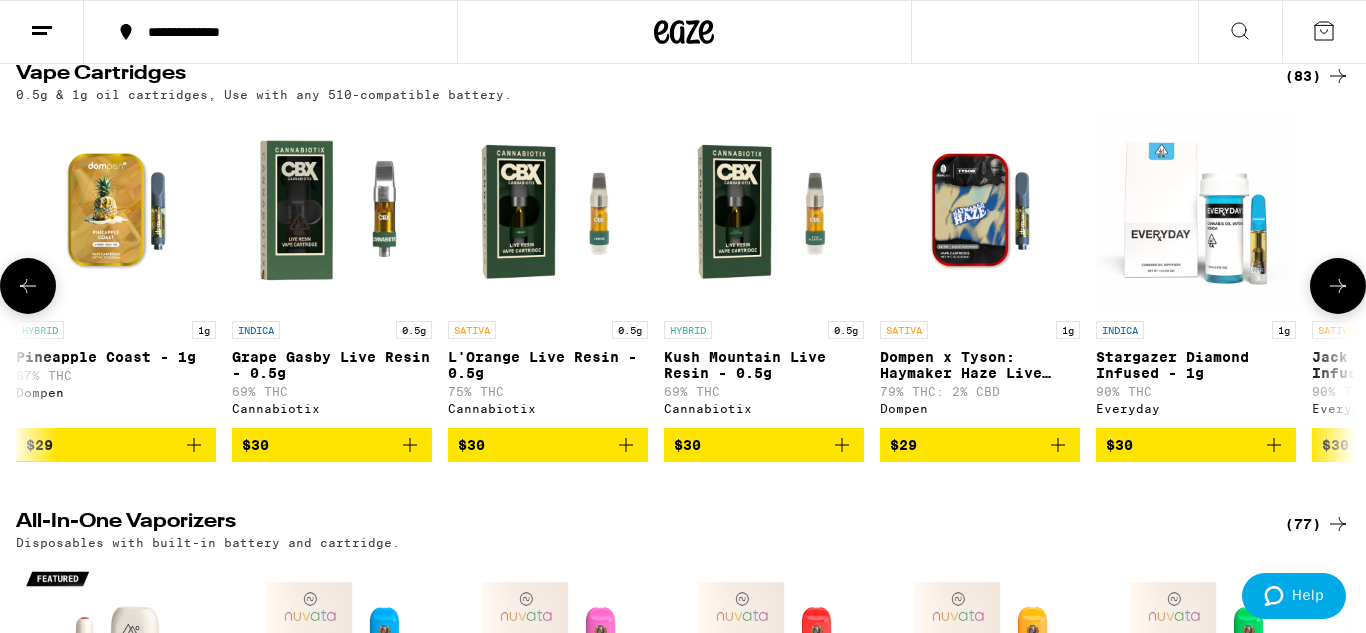 click 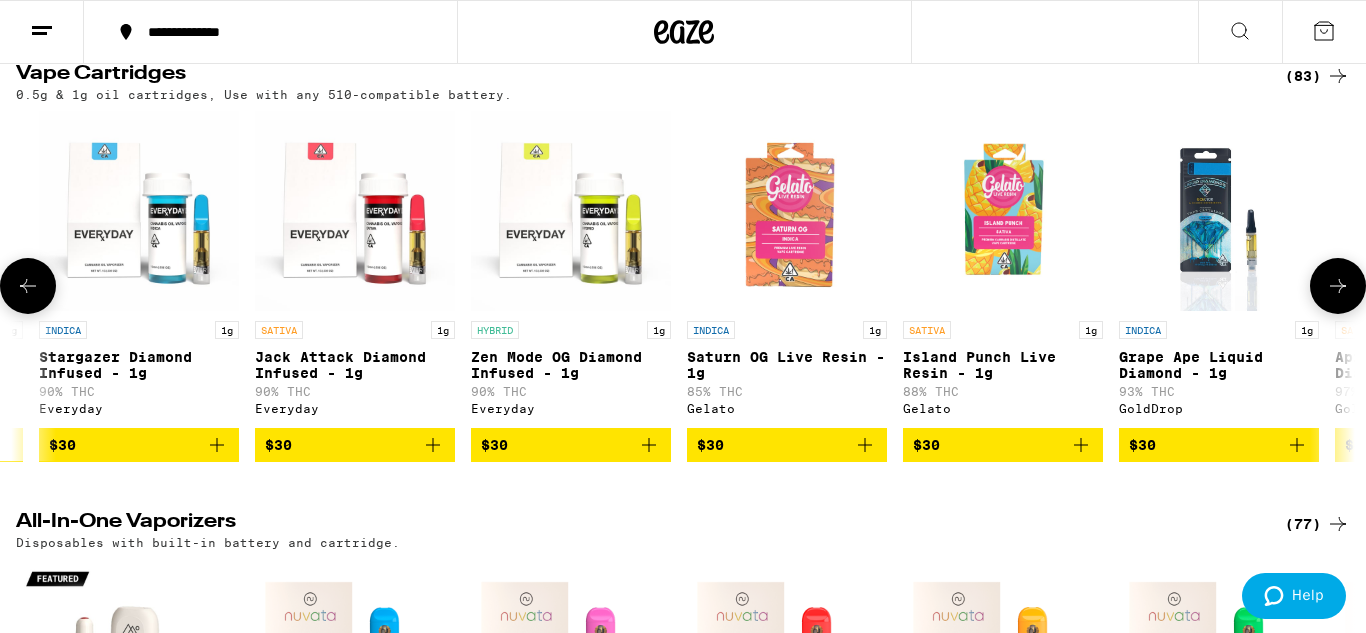 scroll, scrollTop: 0, scrollLeft: 7812, axis: horizontal 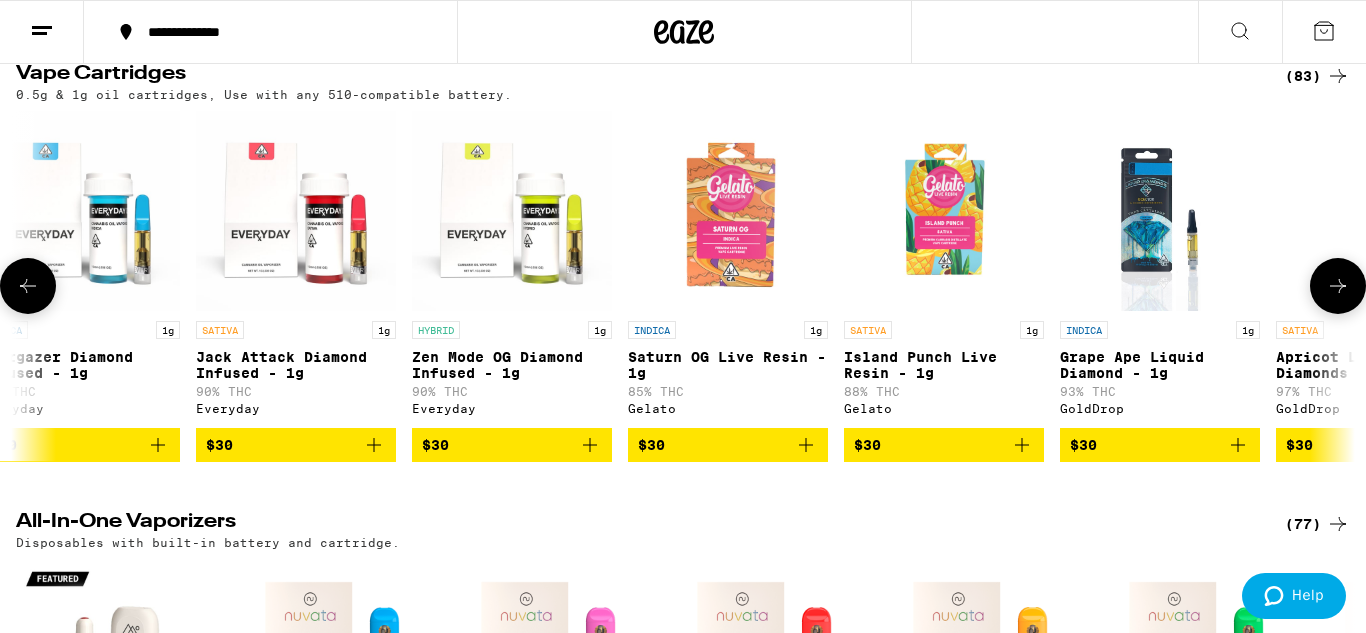 click 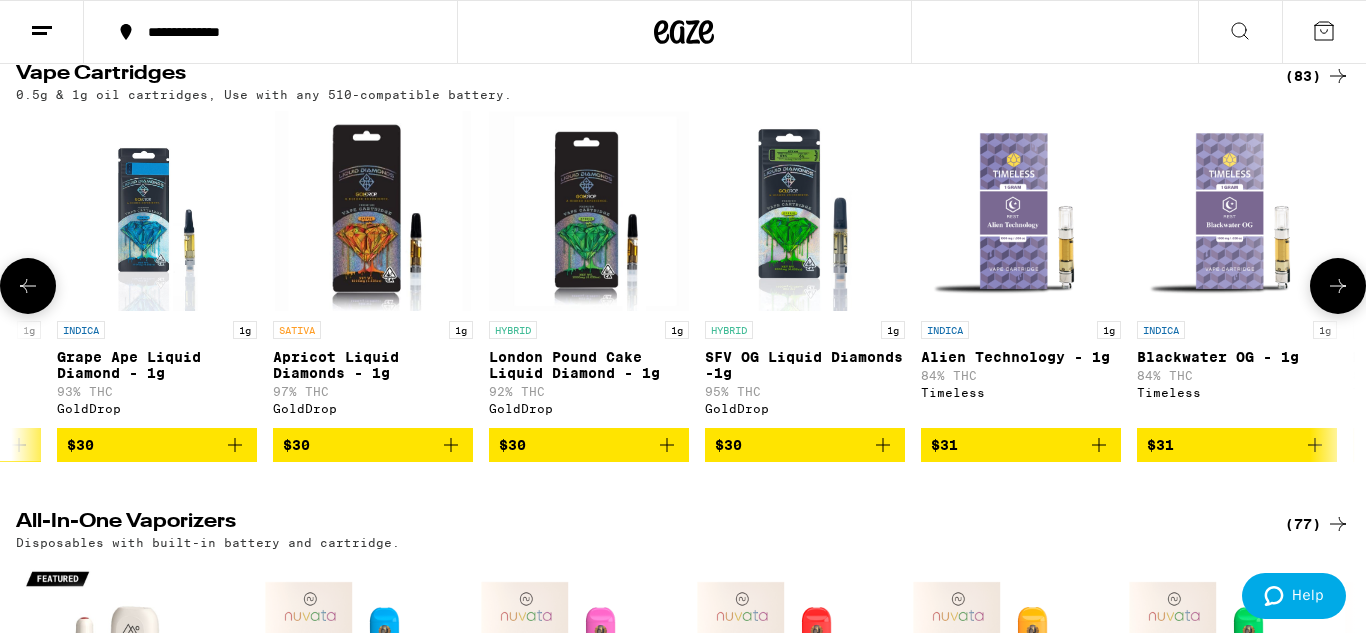 scroll, scrollTop: 0, scrollLeft: 8928, axis: horizontal 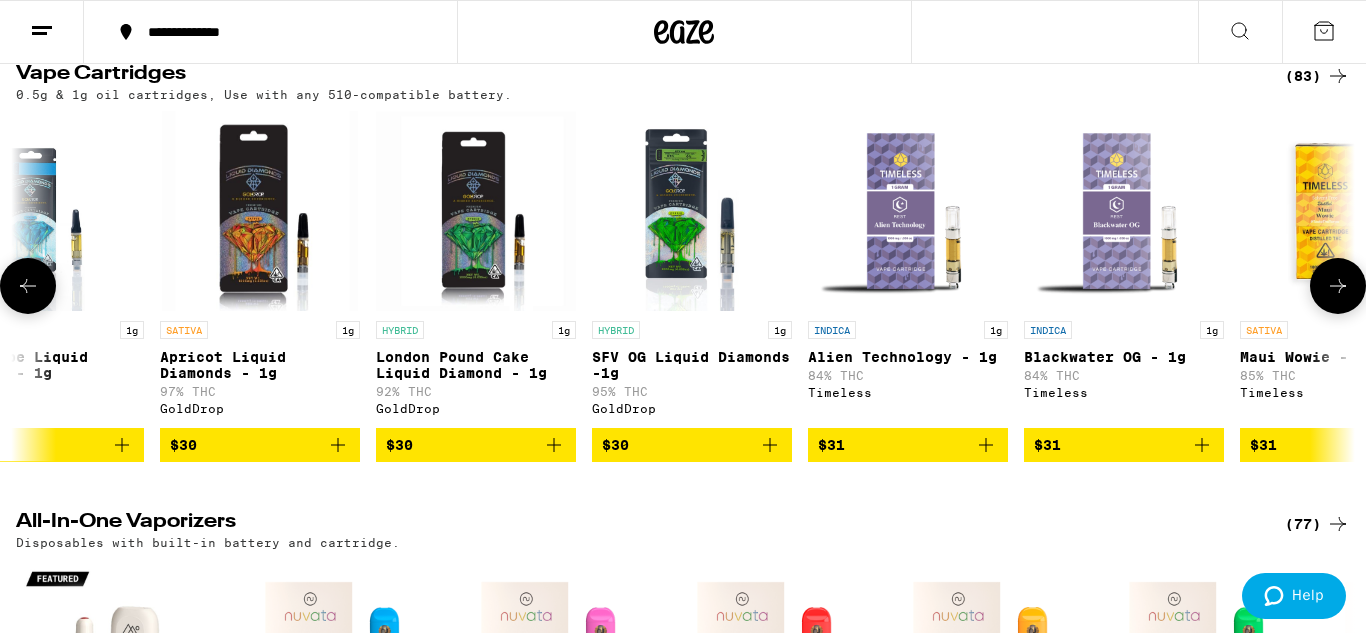 click 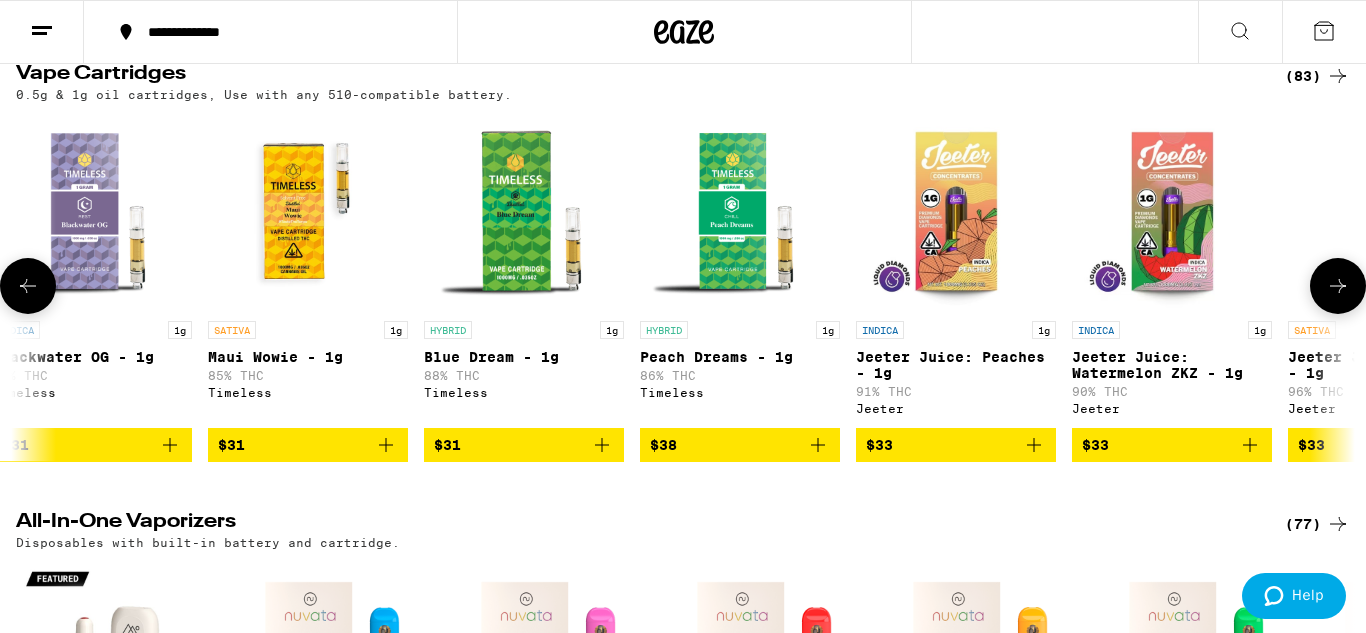 scroll, scrollTop: 0, scrollLeft: 10044, axis: horizontal 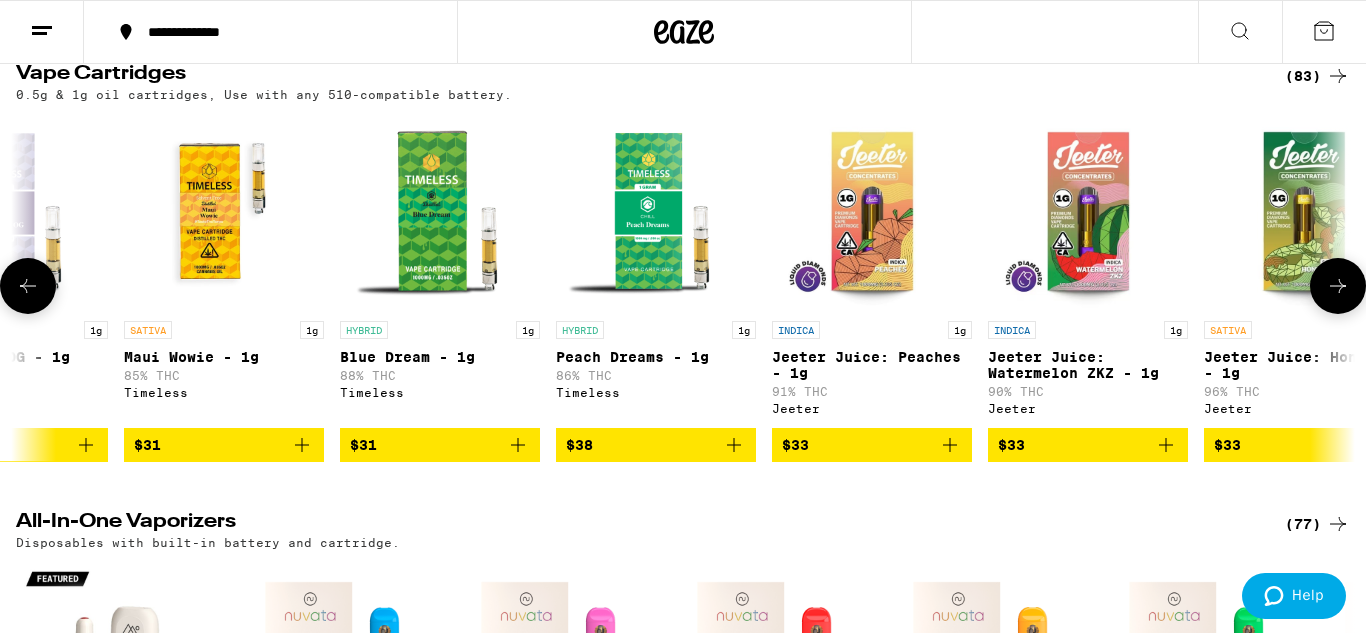 click 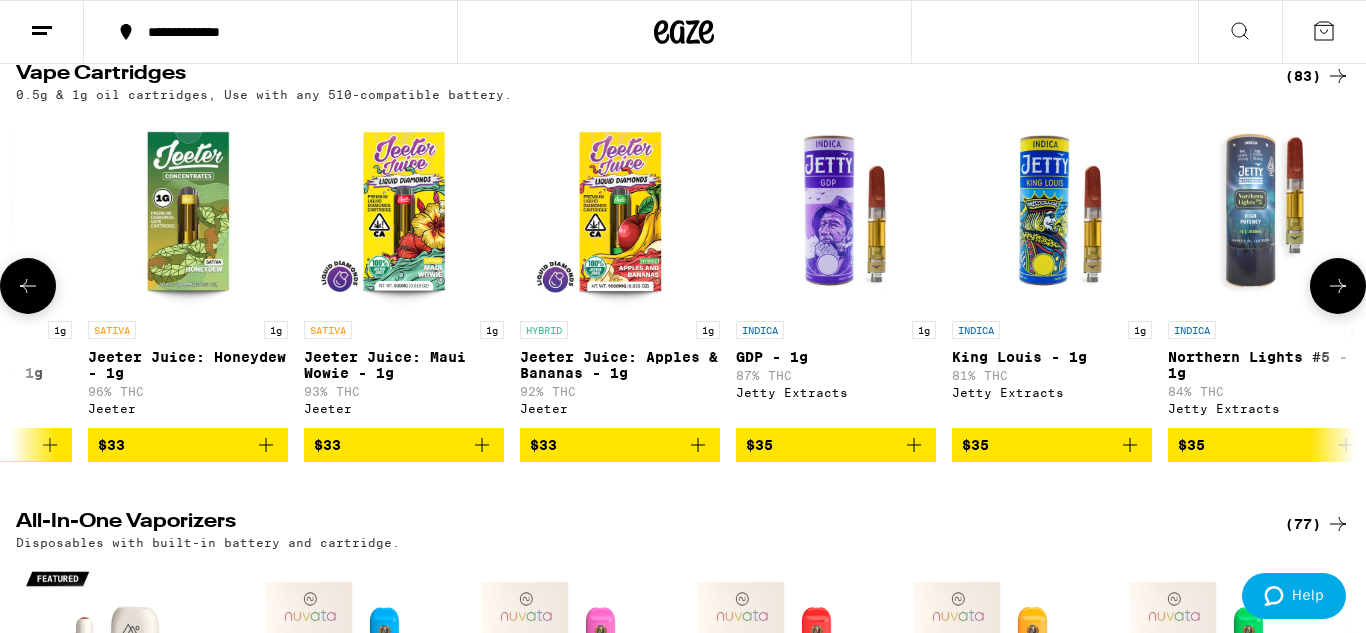click 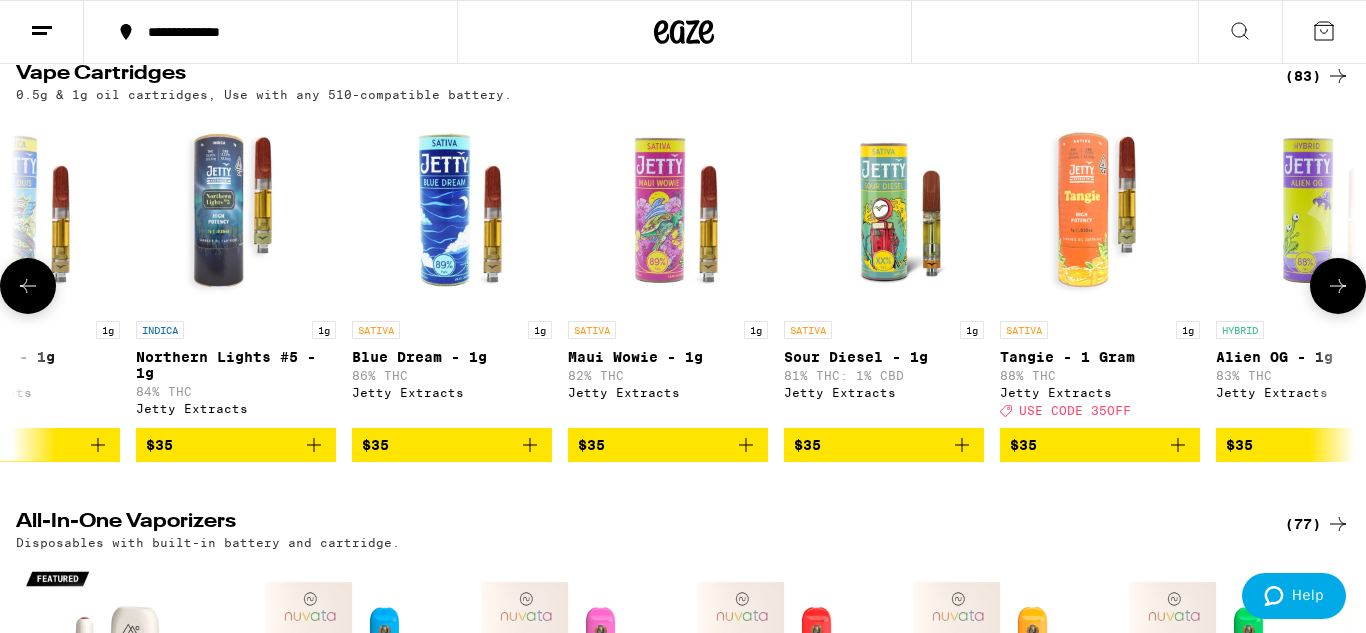 scroll, scrollTop: 0, scrollLeft: 12276, axis: horizontal 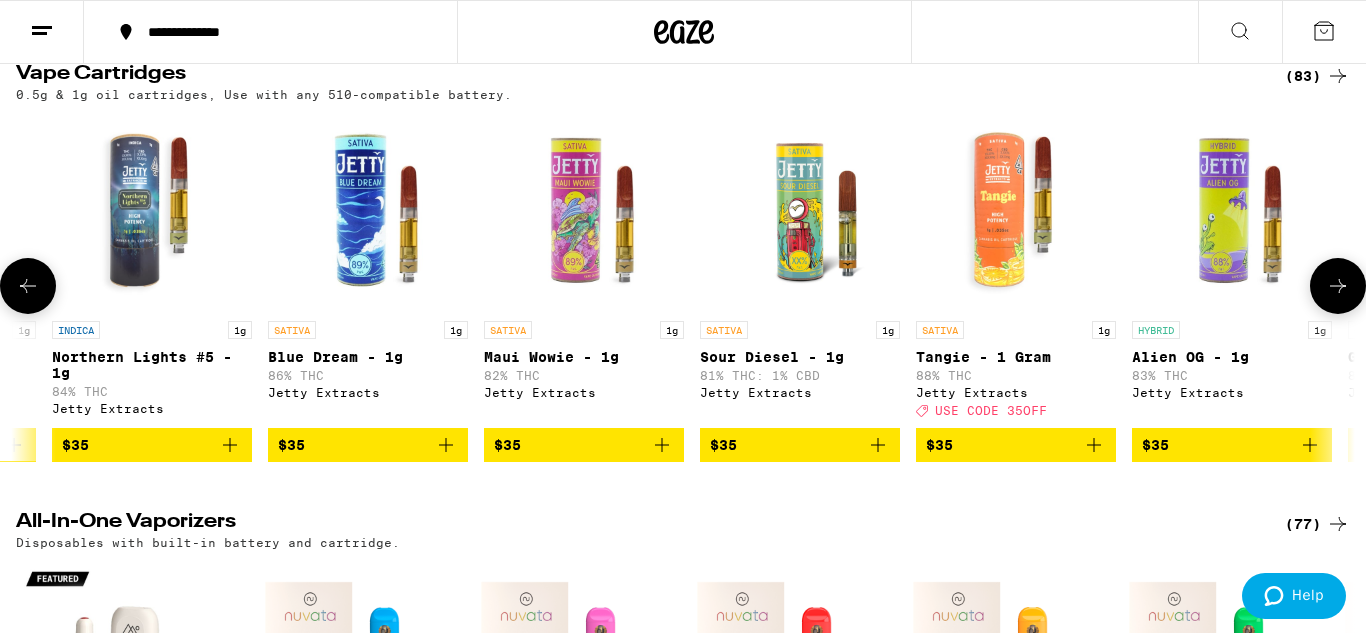 click 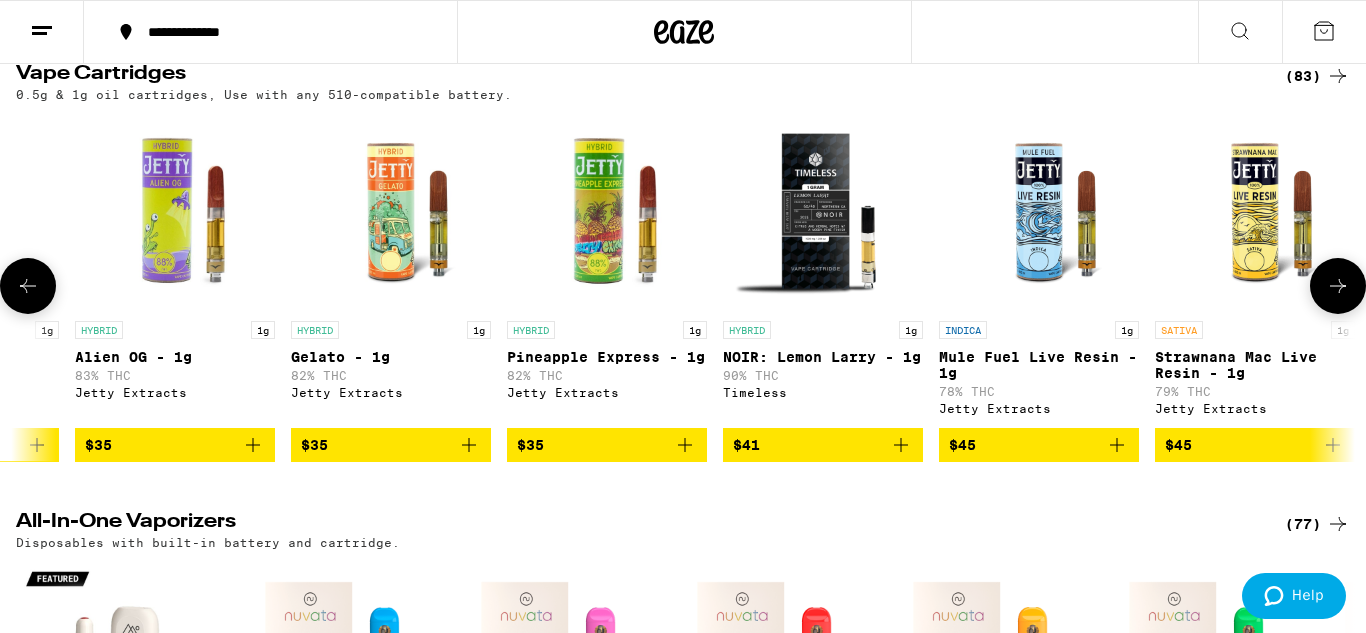 scroll, scrollTop: 0, scrollLeft: 13392, axis: horizontal 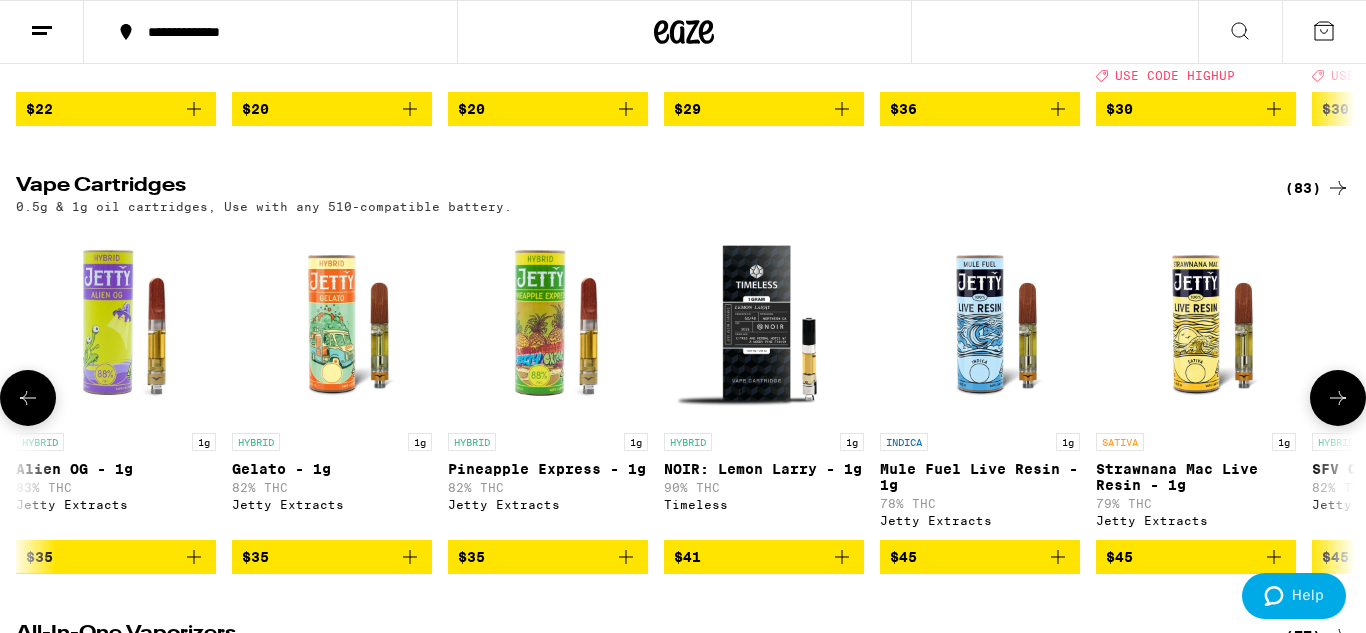 click at bounding box center (764, 323) 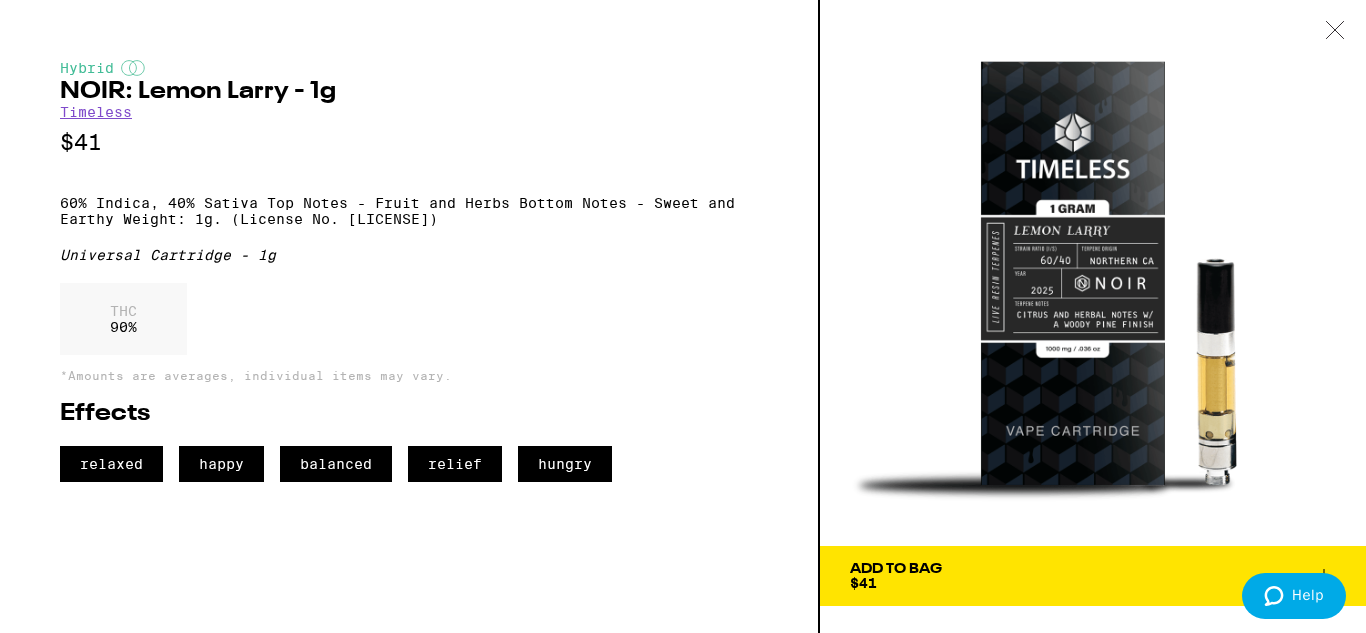 click at bounding box center [1093, 273] 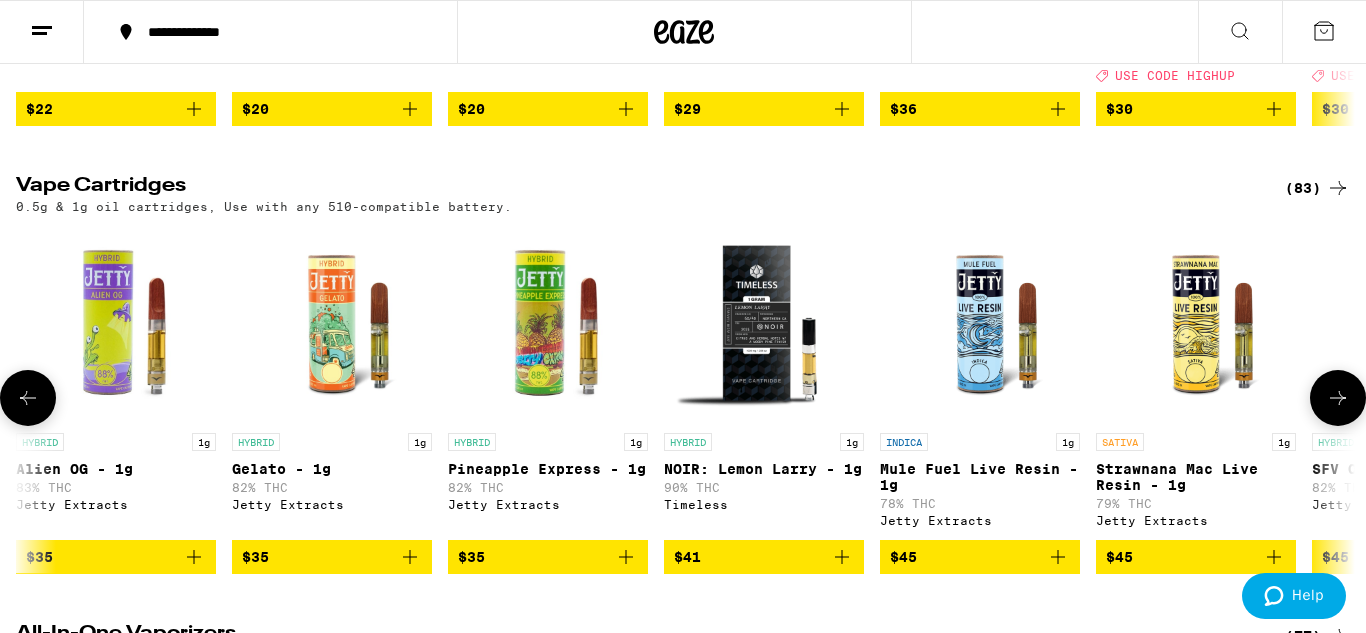 click 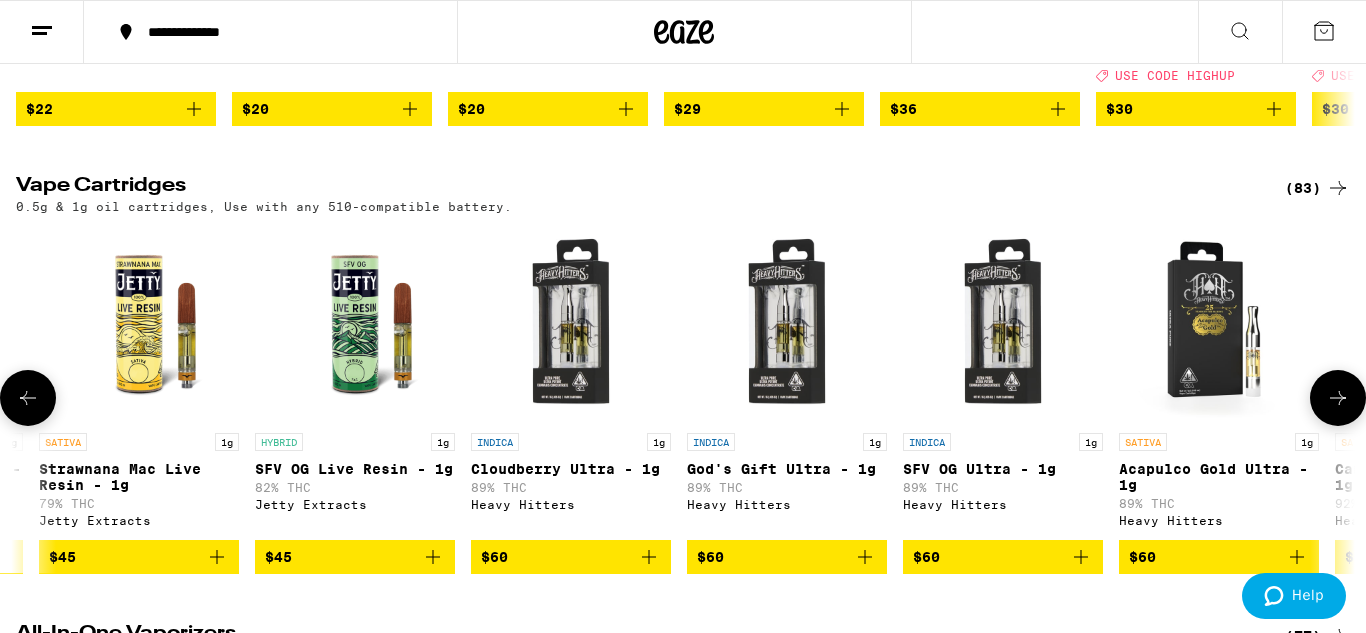scroll, scrollTop: 0, scrollLeft: 14508, axis: horizontal 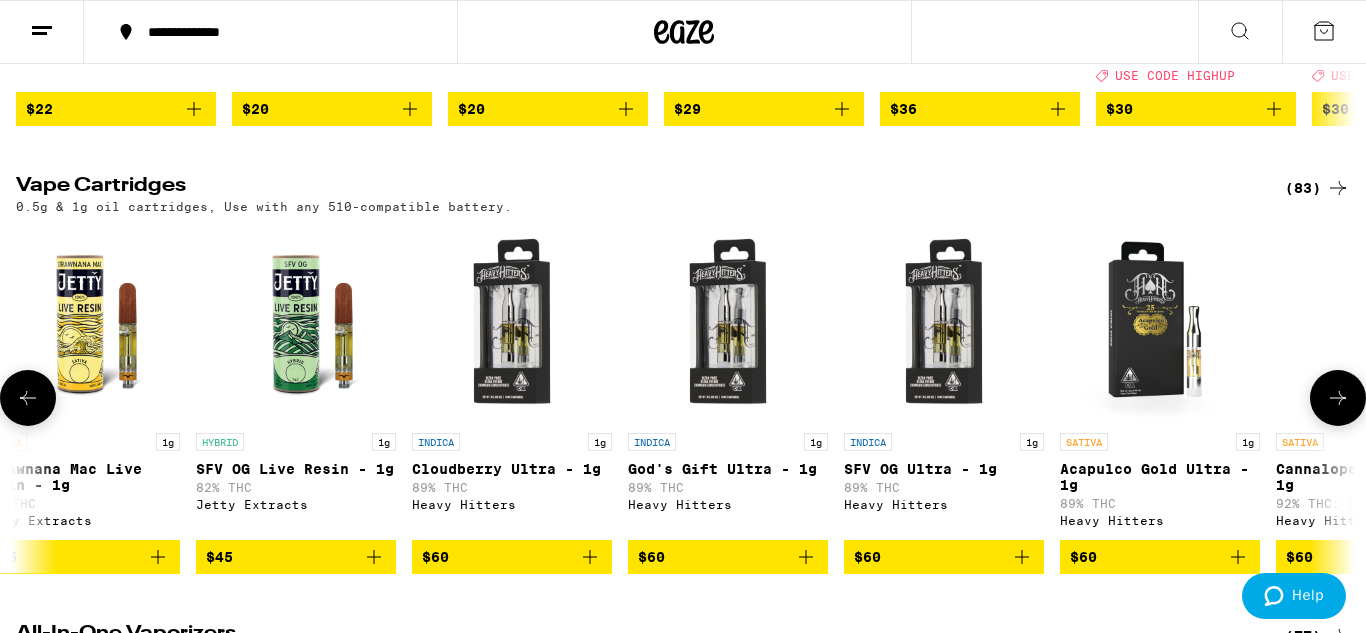 click 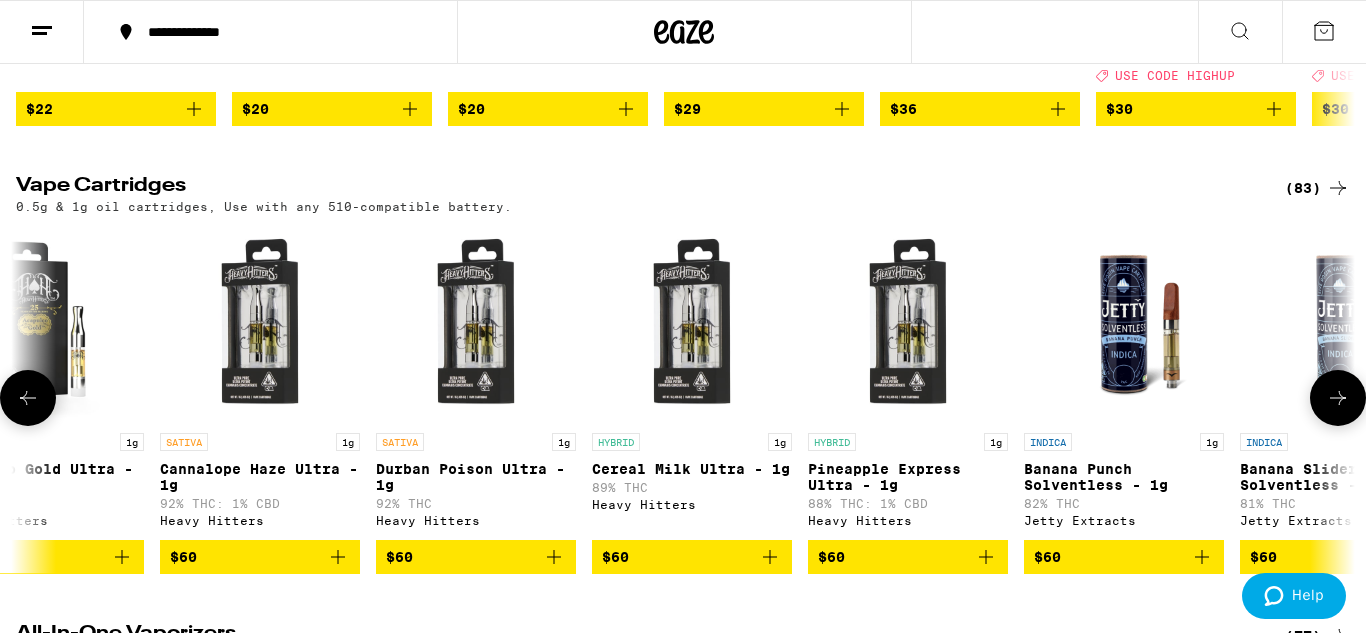 click 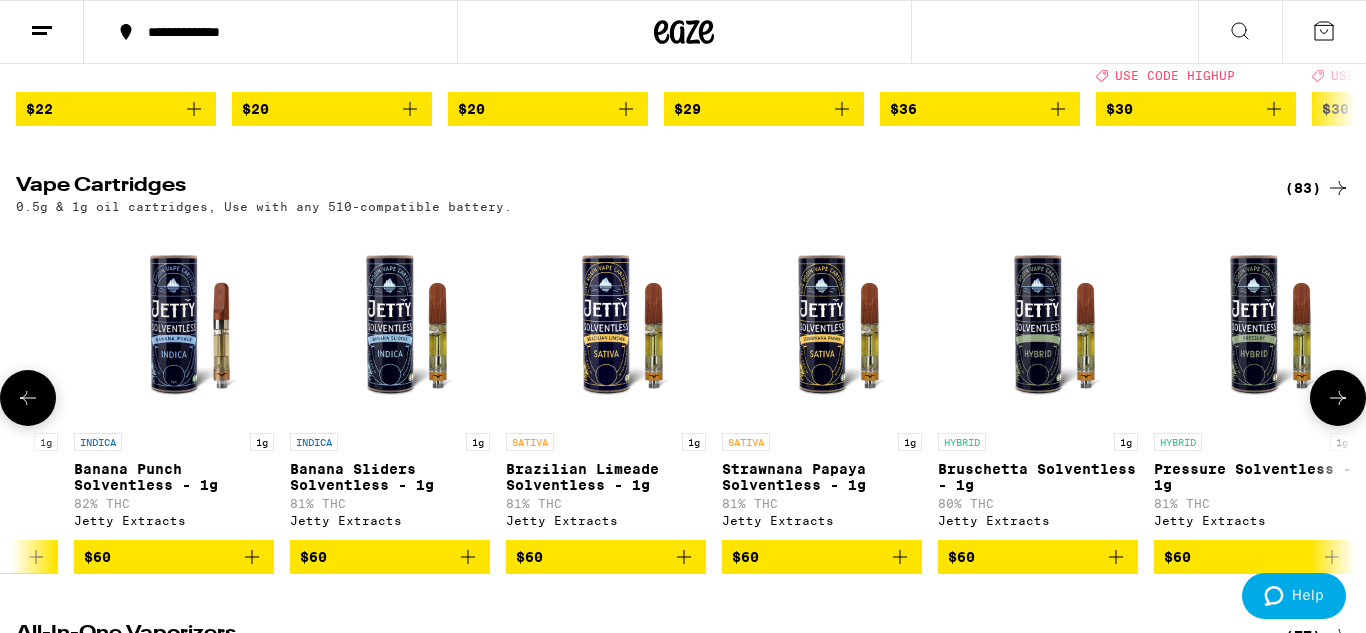 scroll, scrollTop: 0, scrollLeft: 16594, axis: horizontal 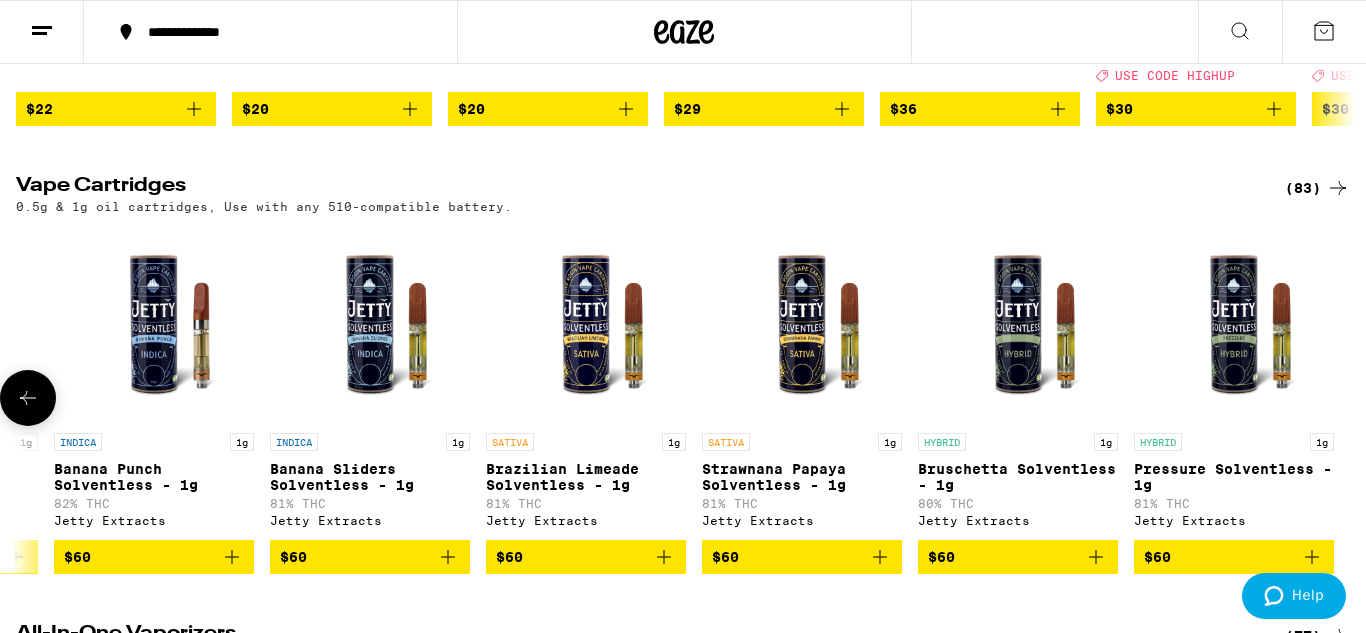 click at bounding box center [28, 398] 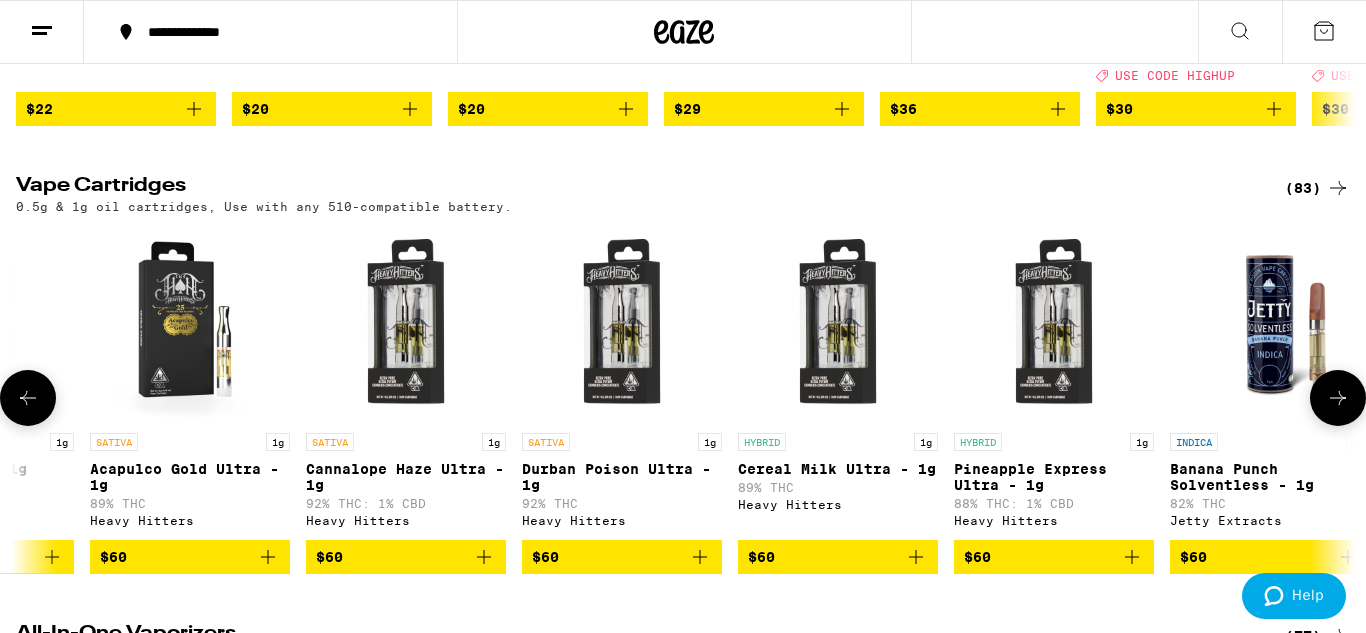 click at bounding box center [28, 398] 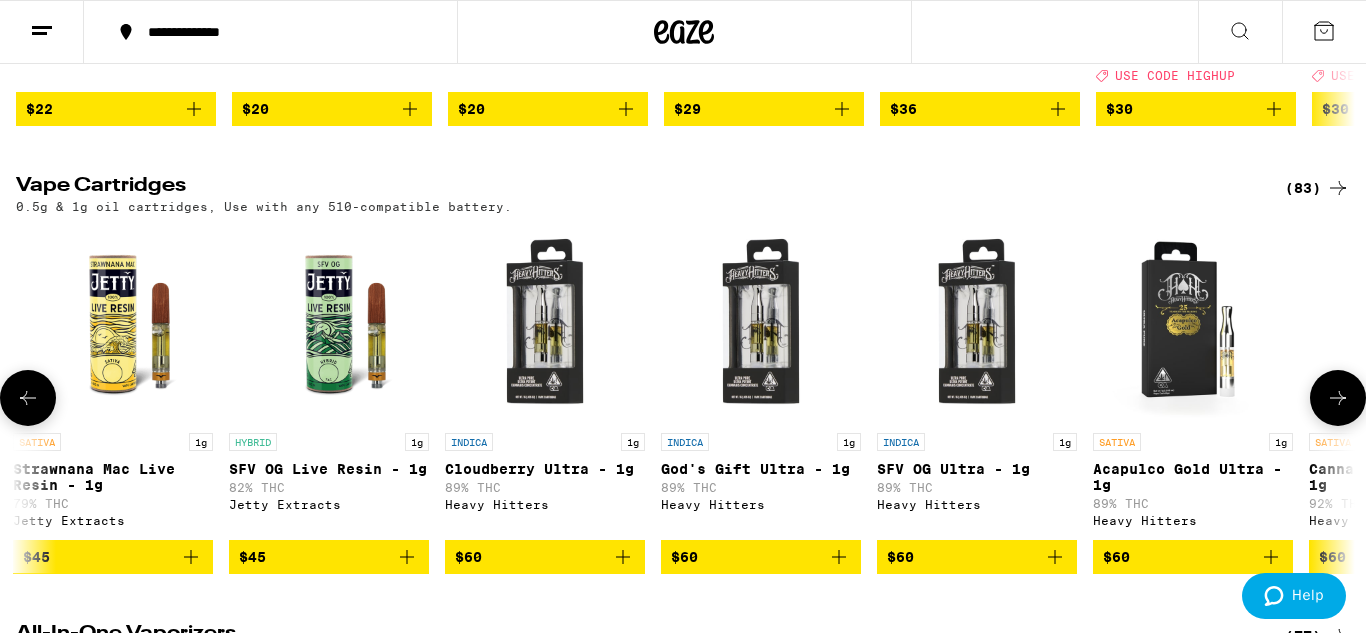 click at bounding box center [28, 398] 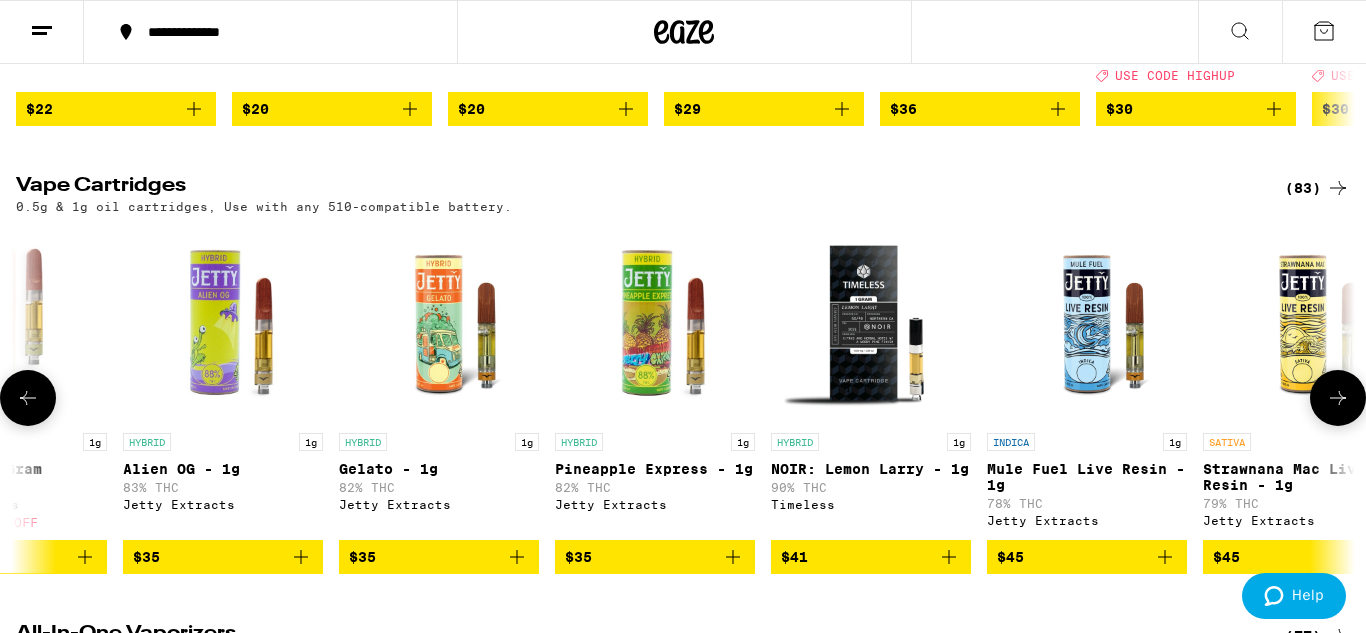 click at bounding box center (28, 398) 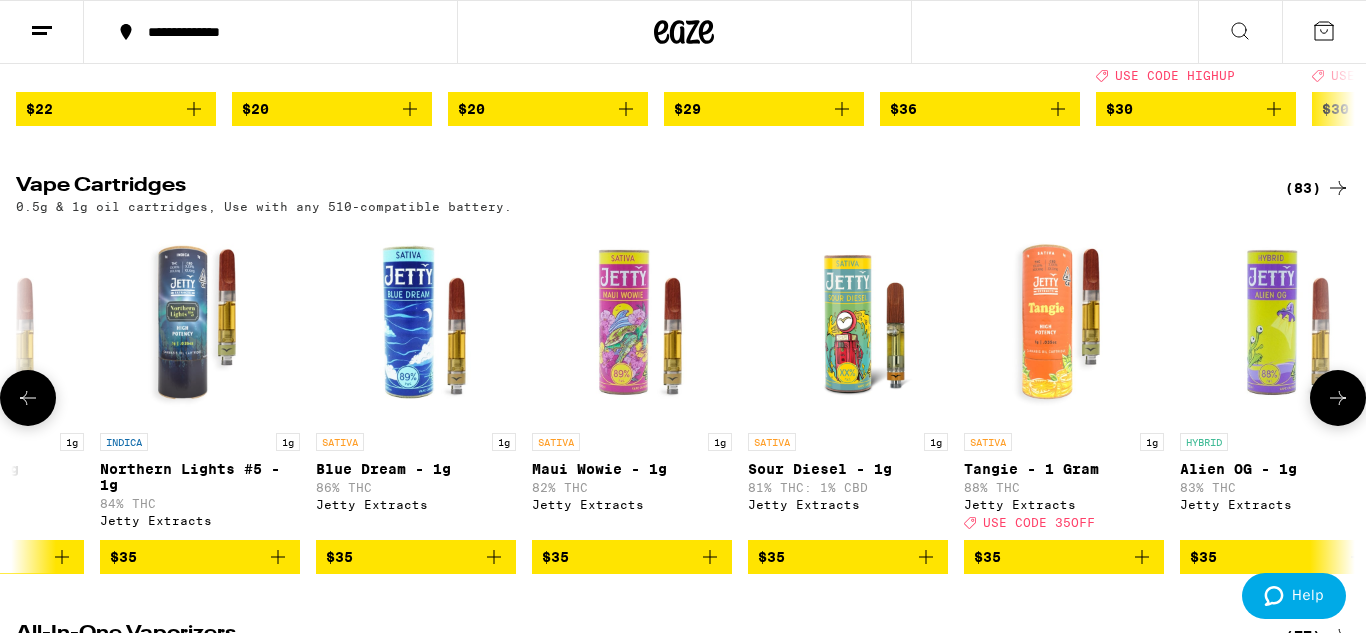 scroll, scrollTop: 0, scrollLeft: 12169, axis: horizontal 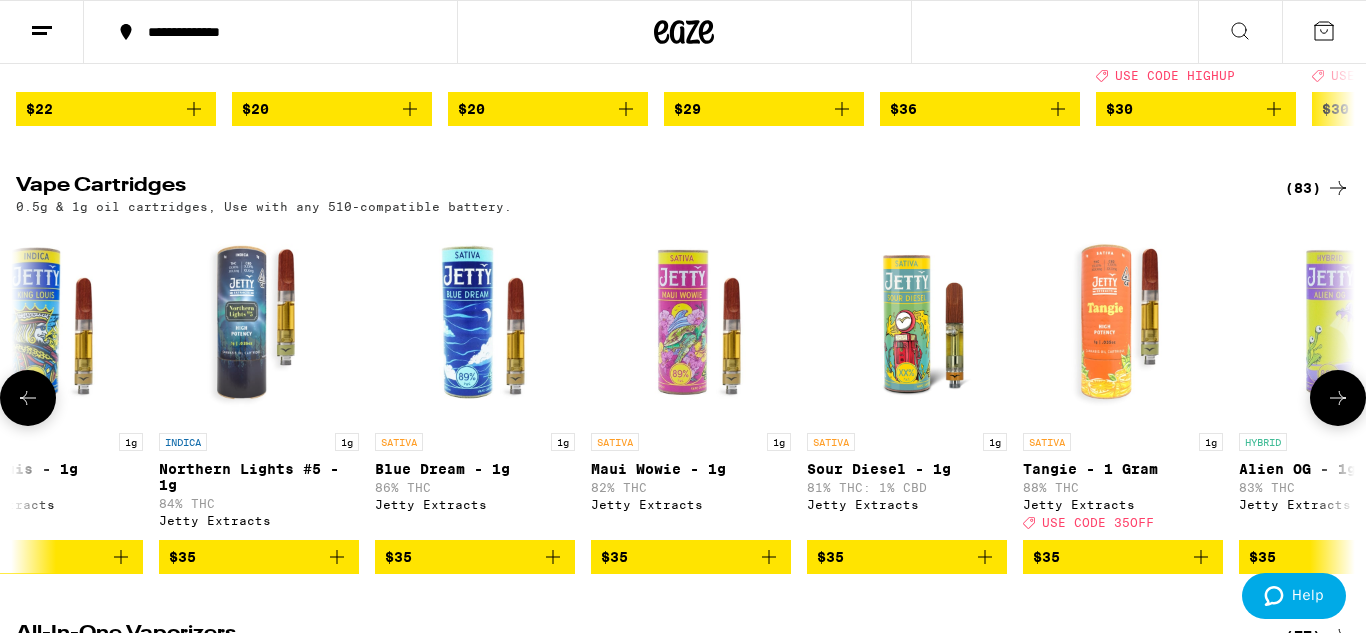 click at bounding box center [28, 398] 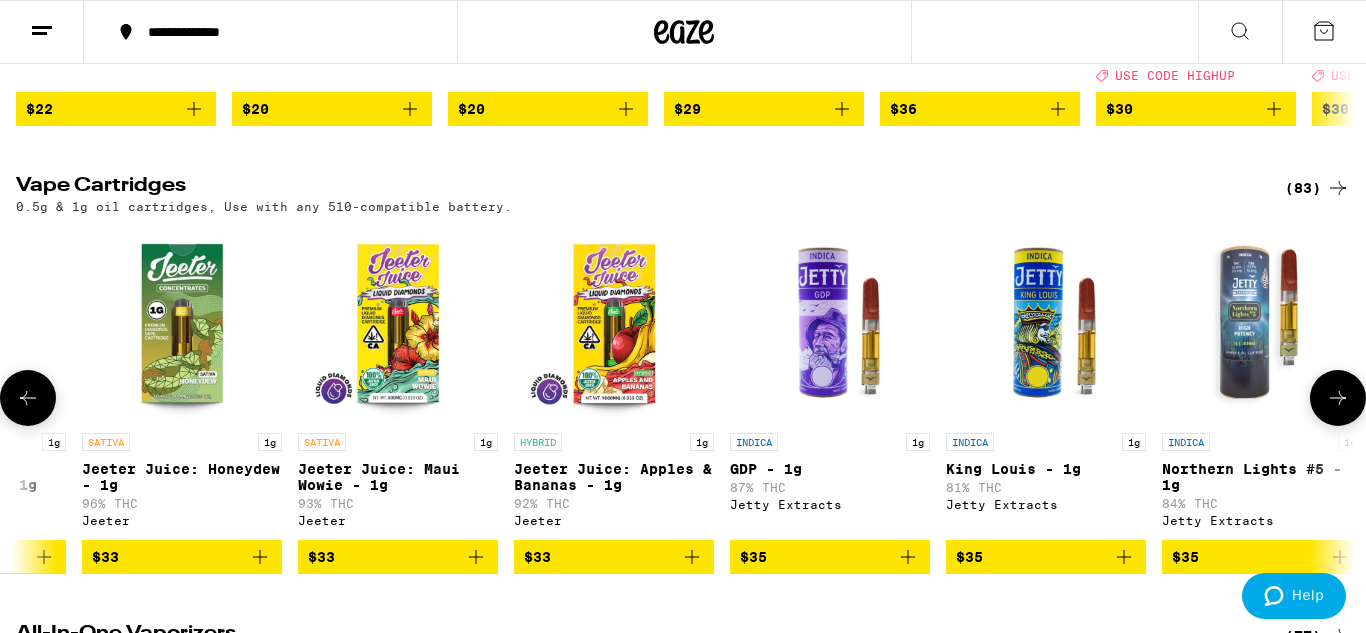 scroll, scrollTop: 0, scrollLeft: 11053, axis: horizontal 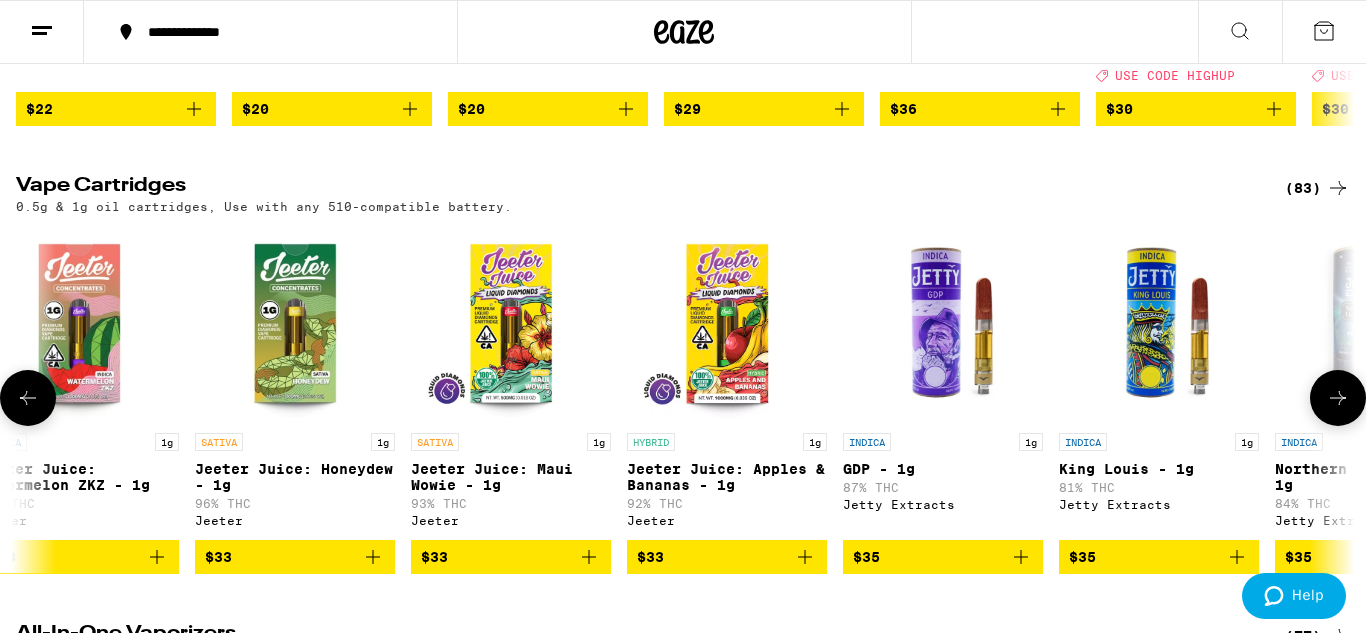 click at bounding box center (28, 398) 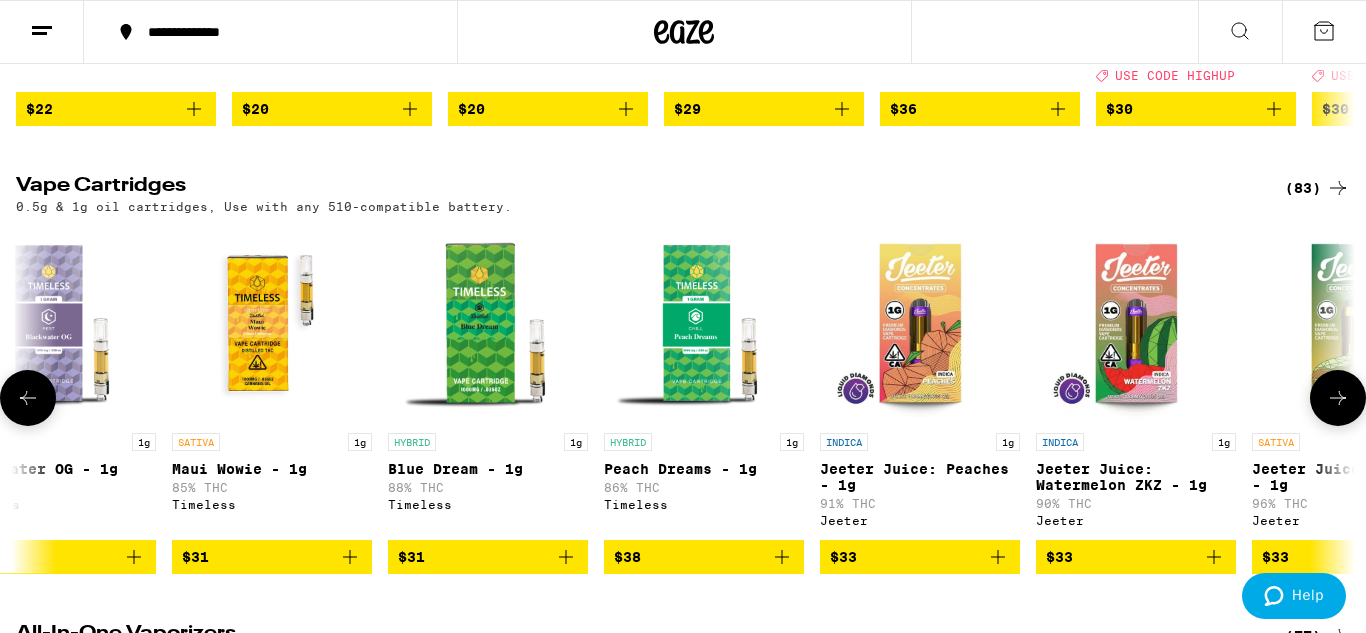 scroll, scrollTop: 0, scrollLeft: 9937, axis: horizontal 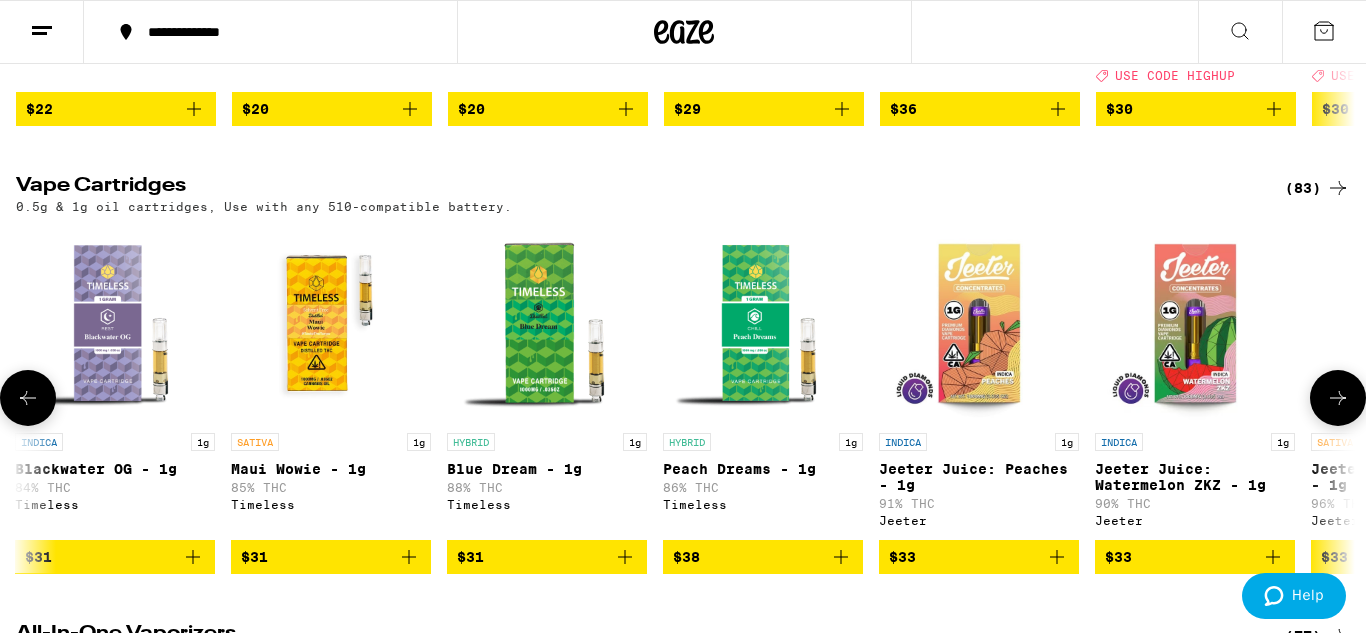 click at bounding box center (28, 398) 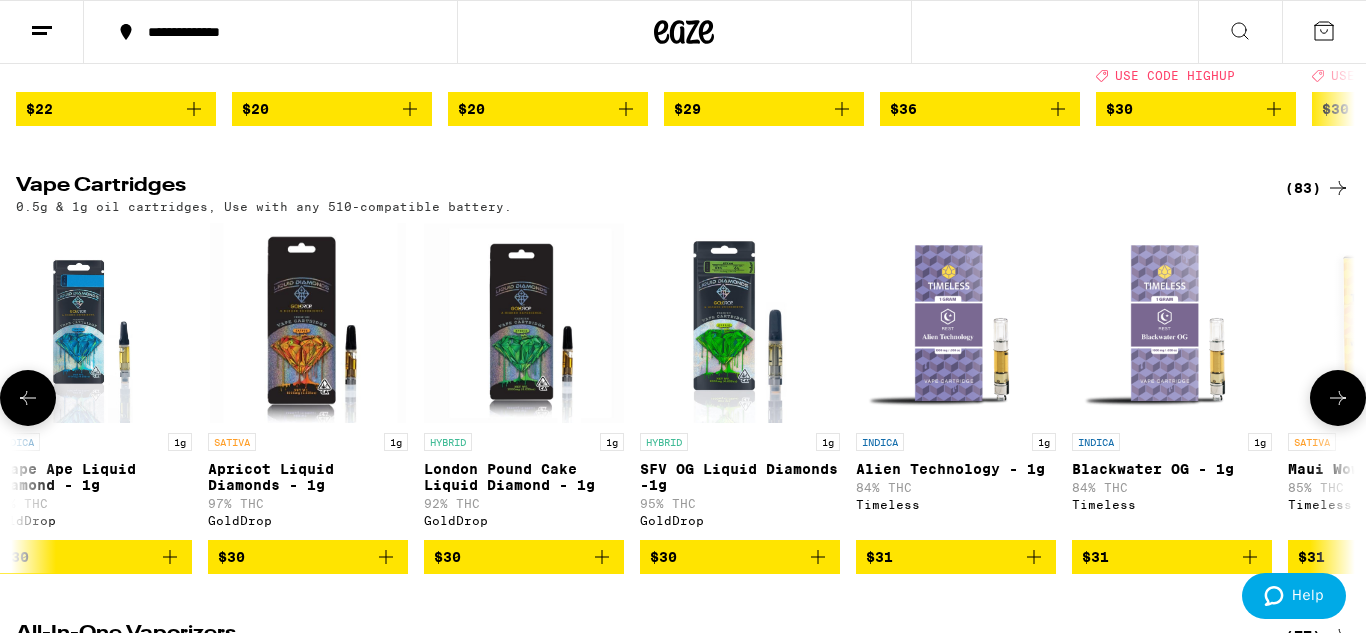 scroll, scrollTop: 0, scrollLeft: 8821, axis: horizontal 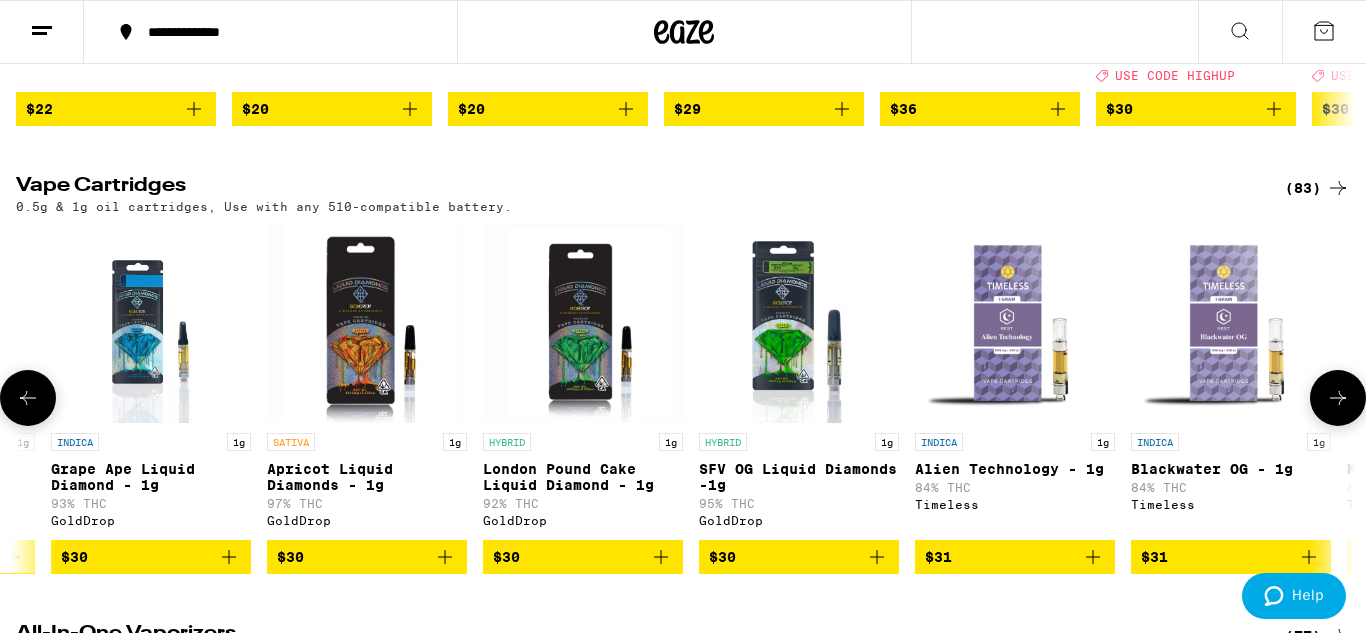 click 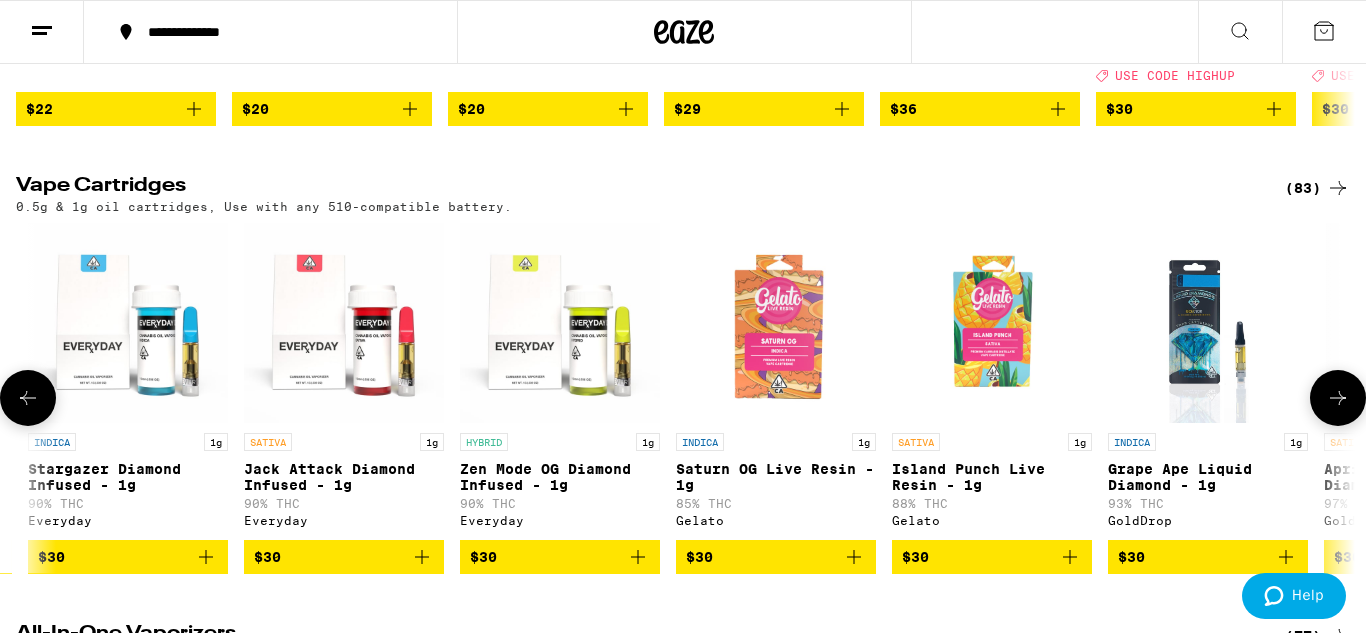 scroll, scrollTop: 0, scrollLeft: 7705, axis: horizontal 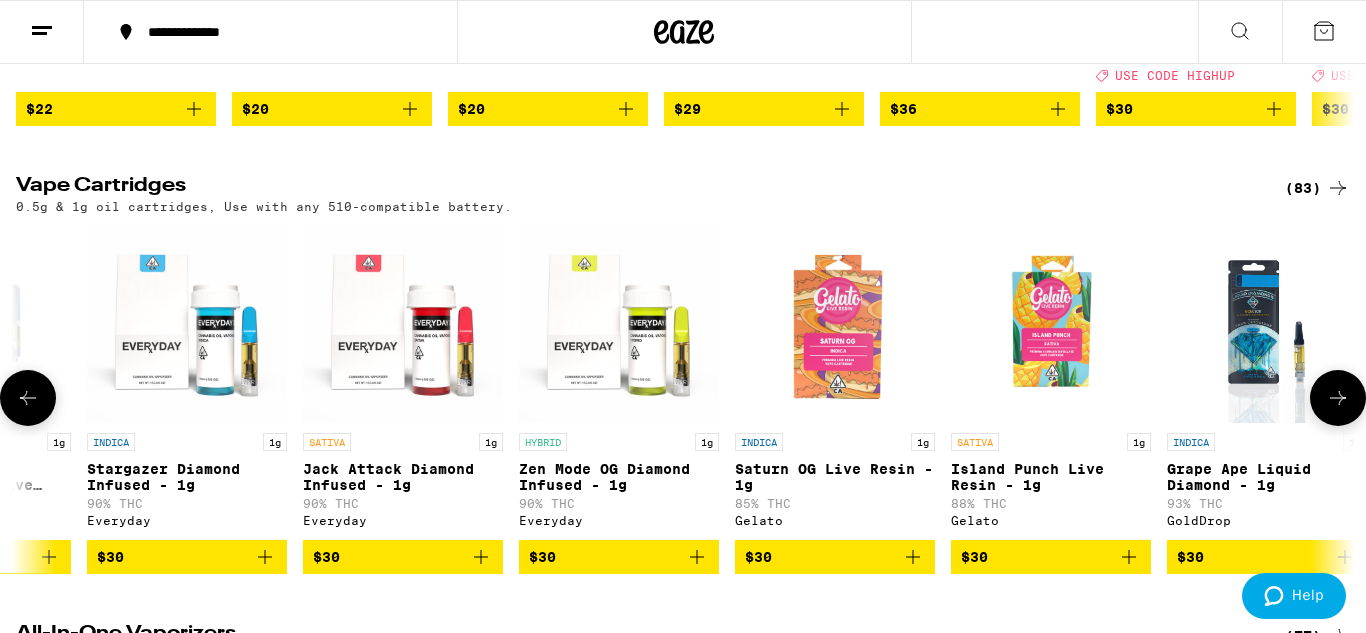 click 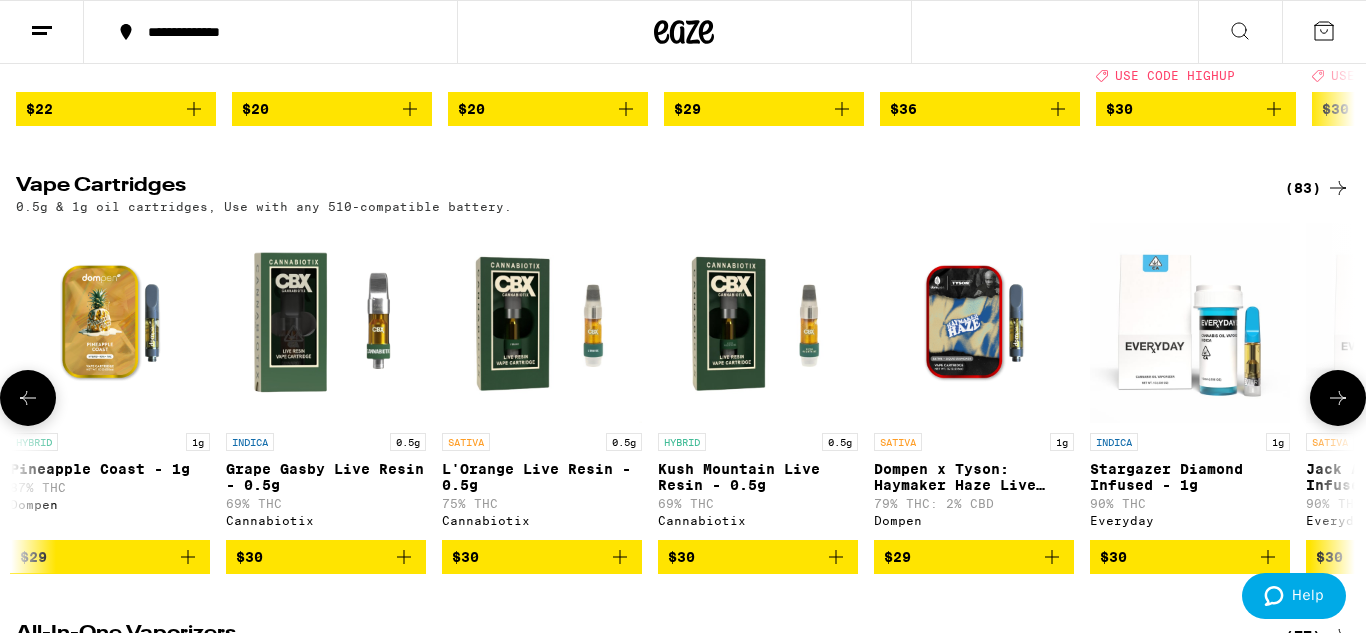 scroll, scrollTop: 0, scrollLeft: 6589, axis: horizontal 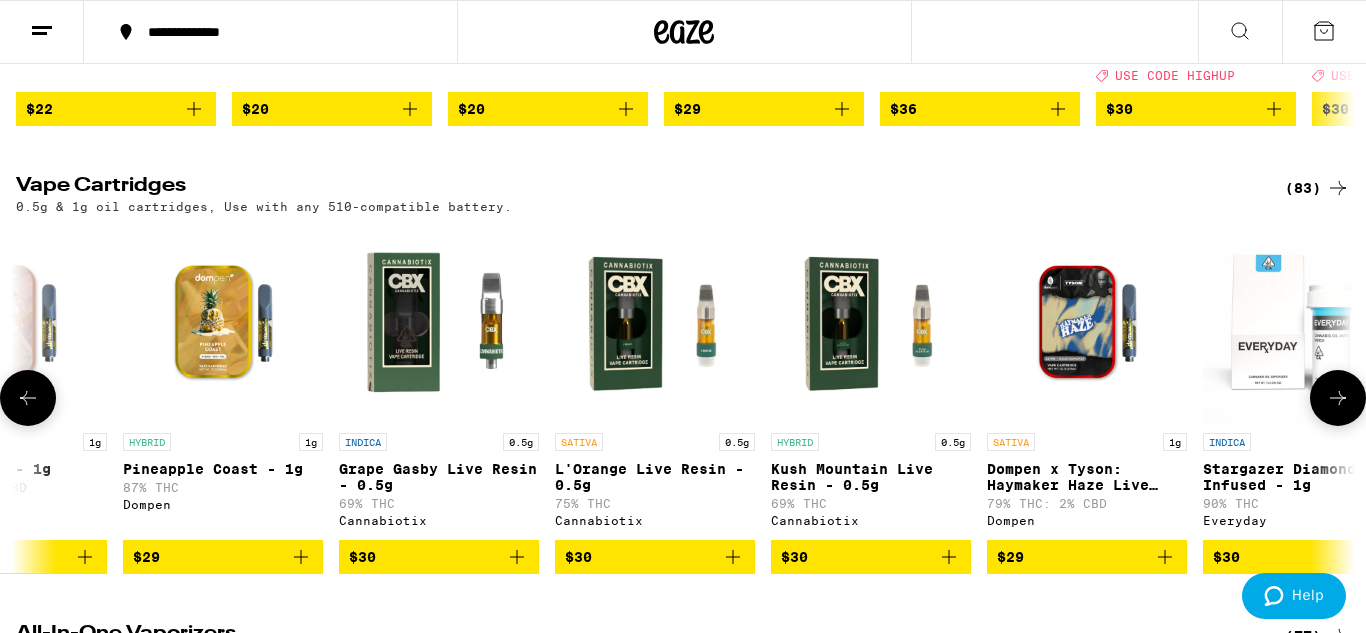 click 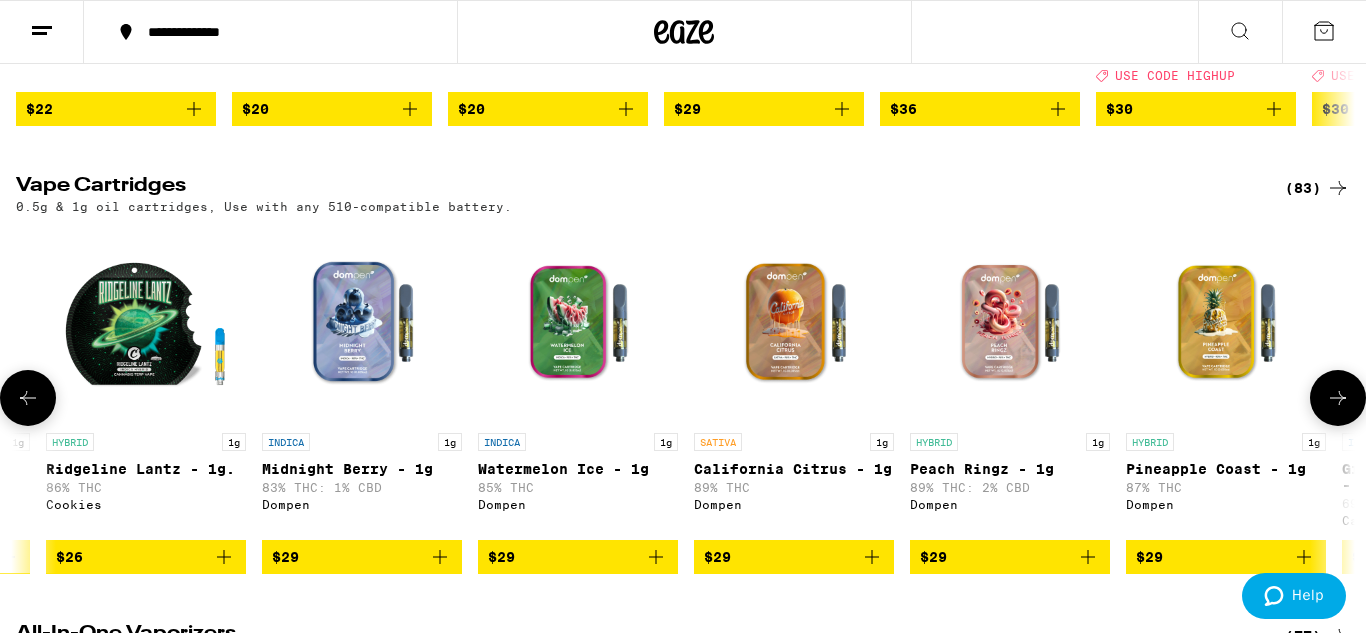 scroll, scrollTop: 0, scrollLeft: 5473, axis: horizontal 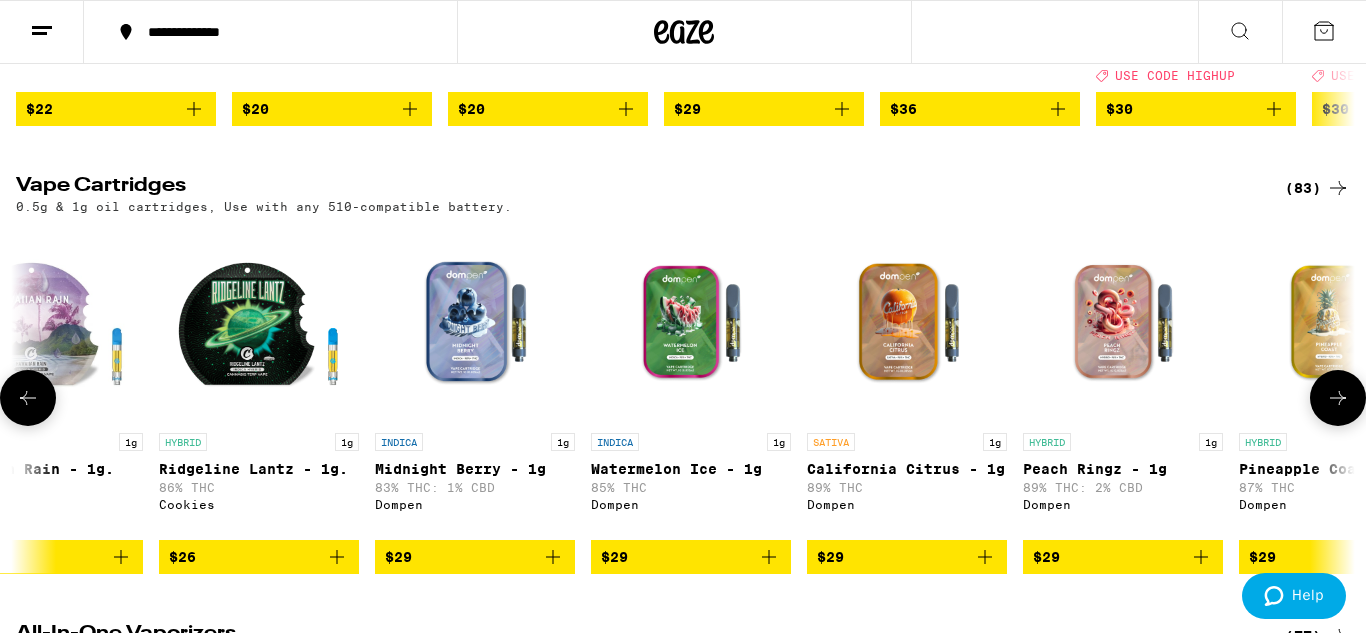 click 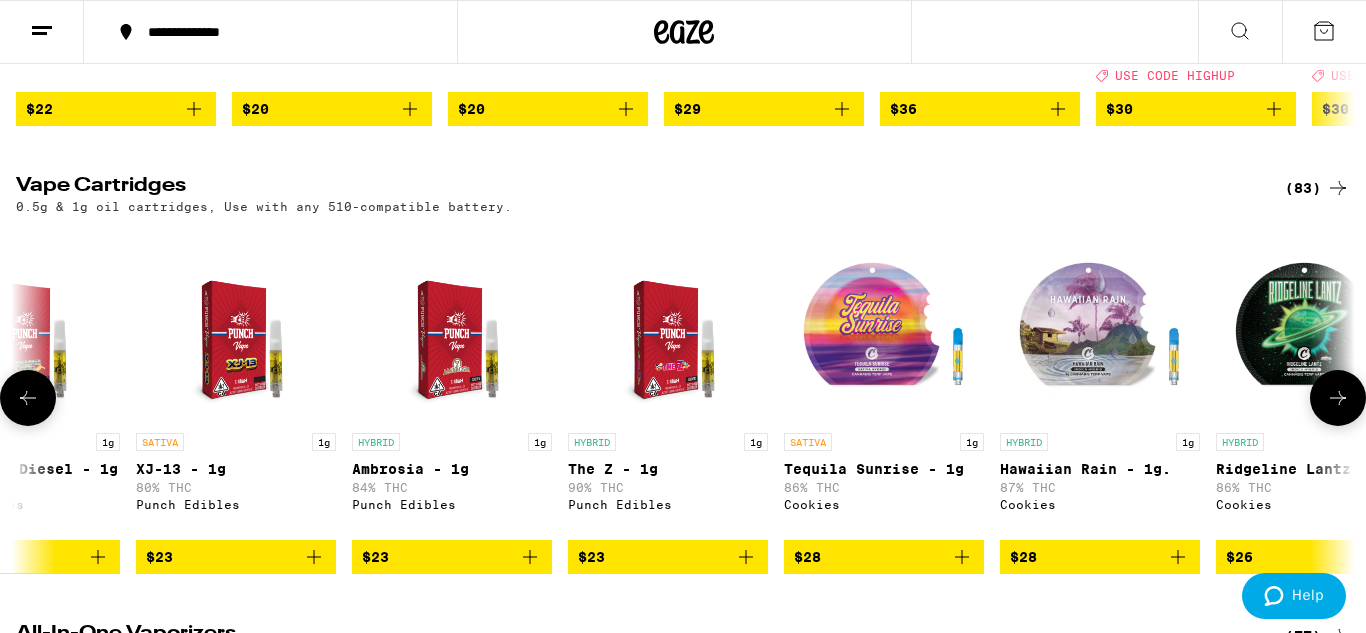 scroll, scrollTop: 0, scrollLeft: 4357, axis: horizontal 